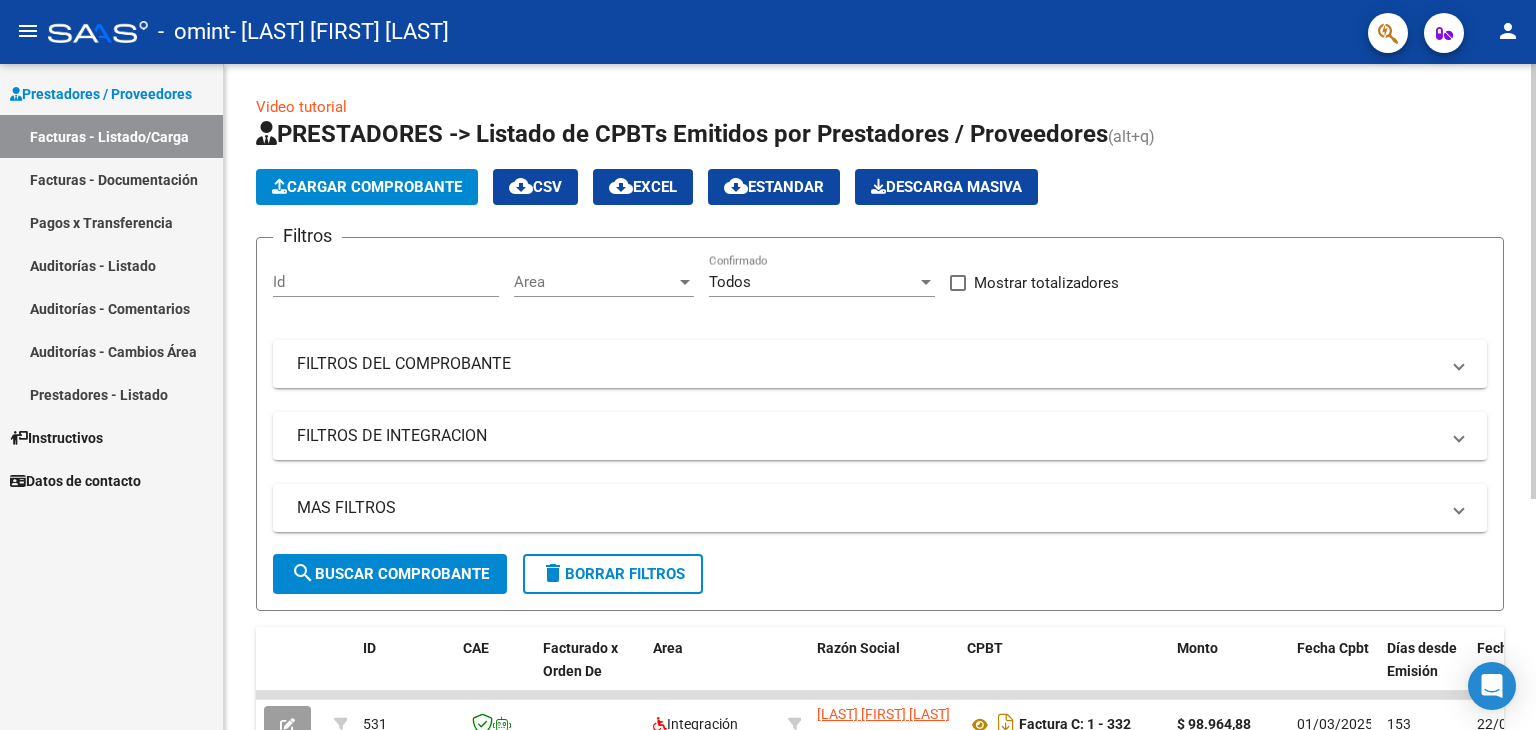 scroll, scrollTop: 0, scrollLeft: 0, axis: both 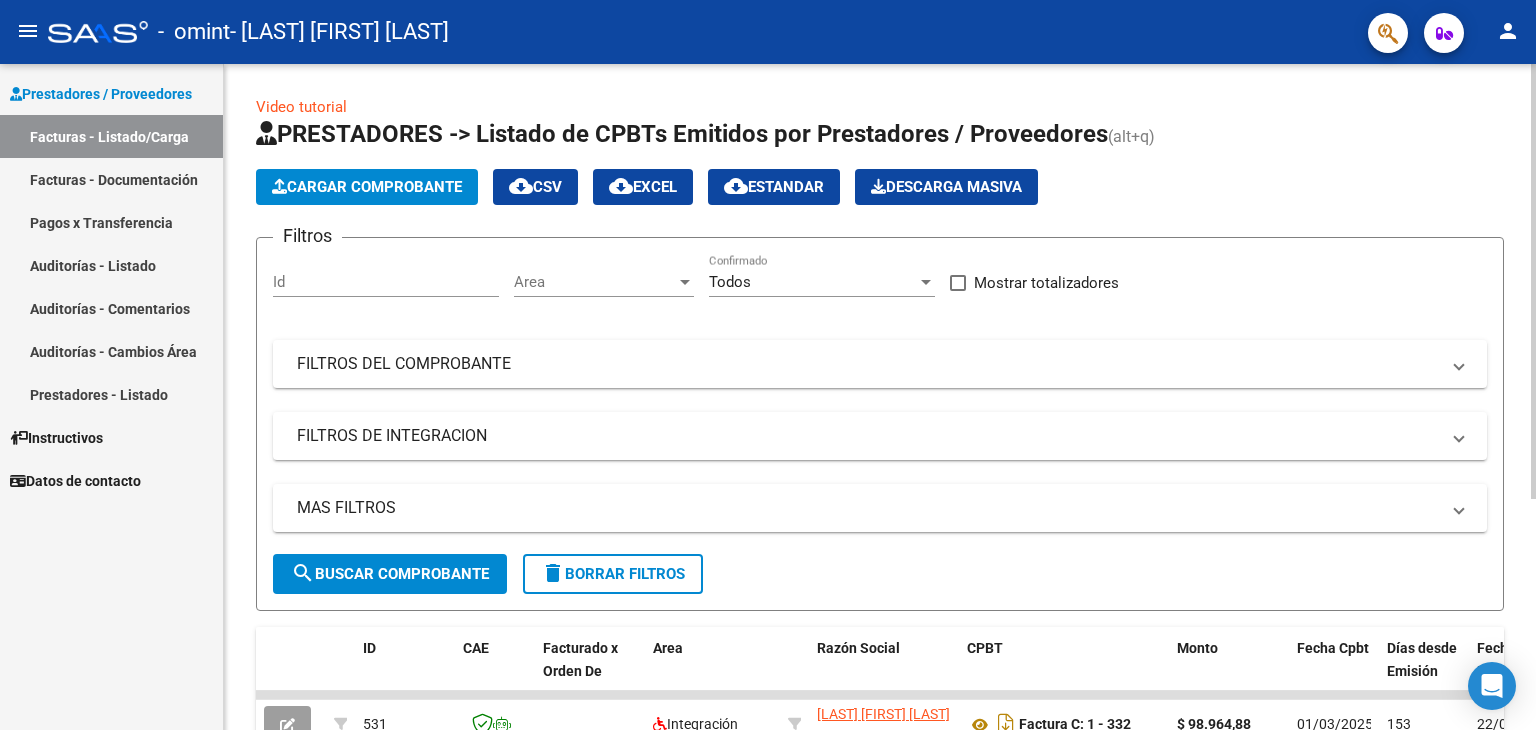 click on "Cargar Comprobante" 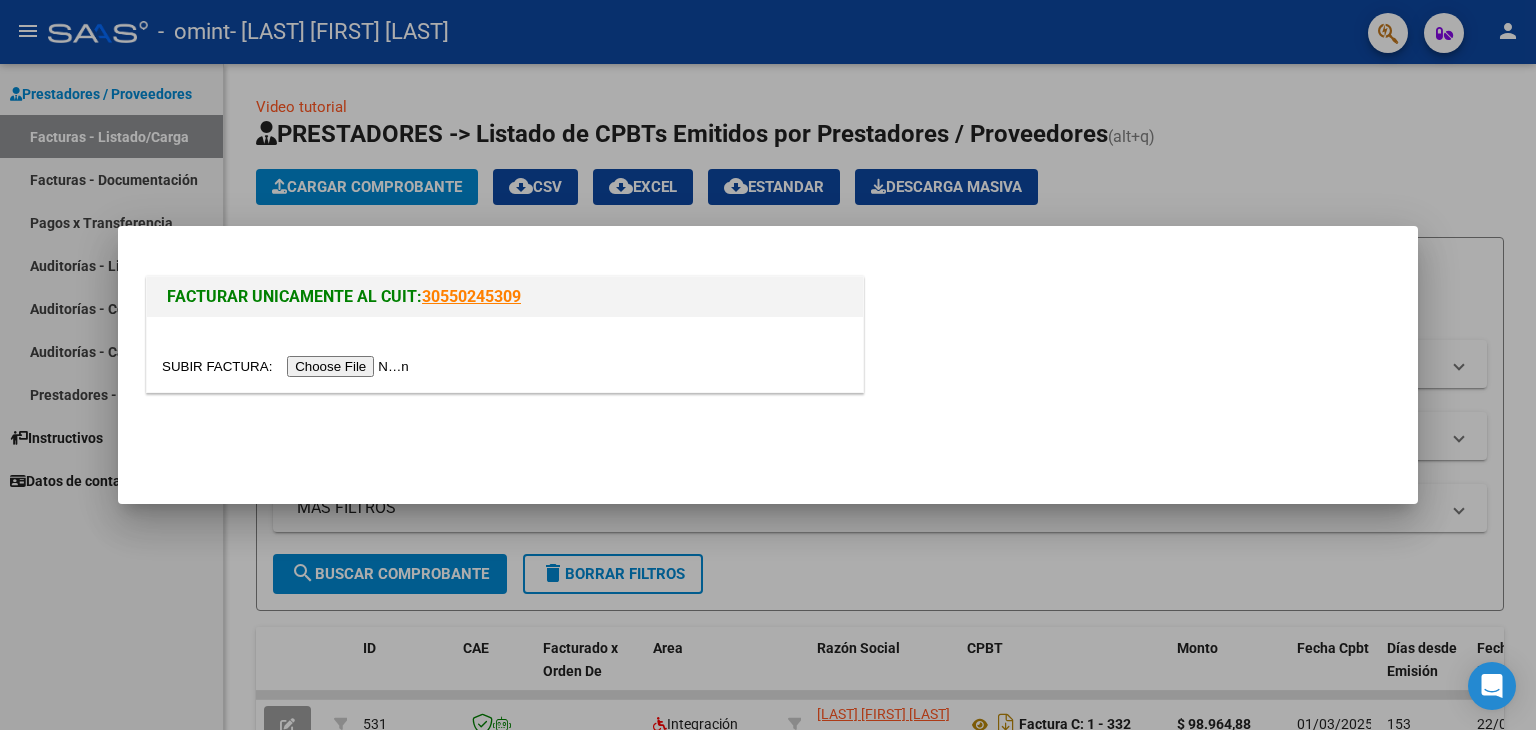 click at bounding box center [288, 366] 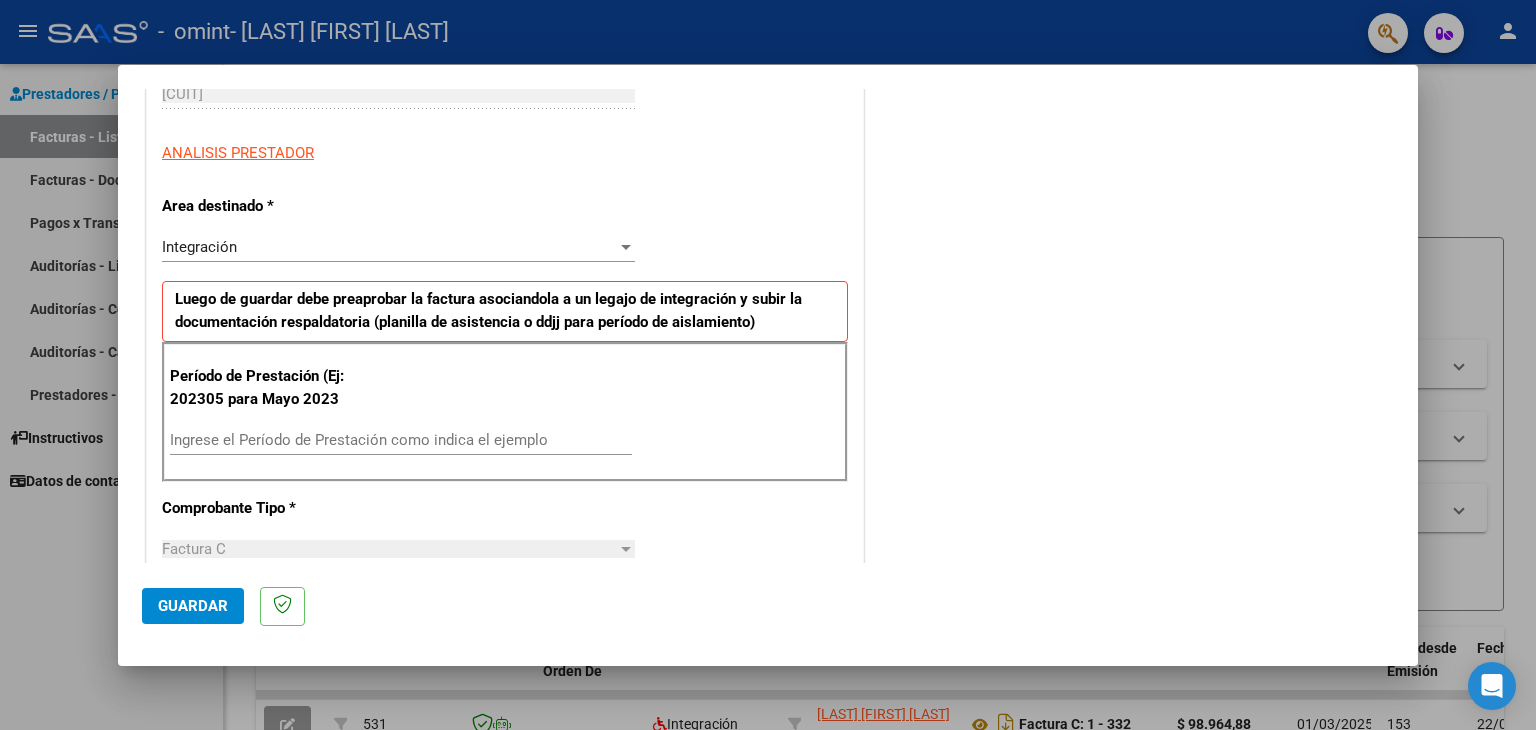 scroll, scrollTop: 400, scrollLeft: 0, axis: vertical 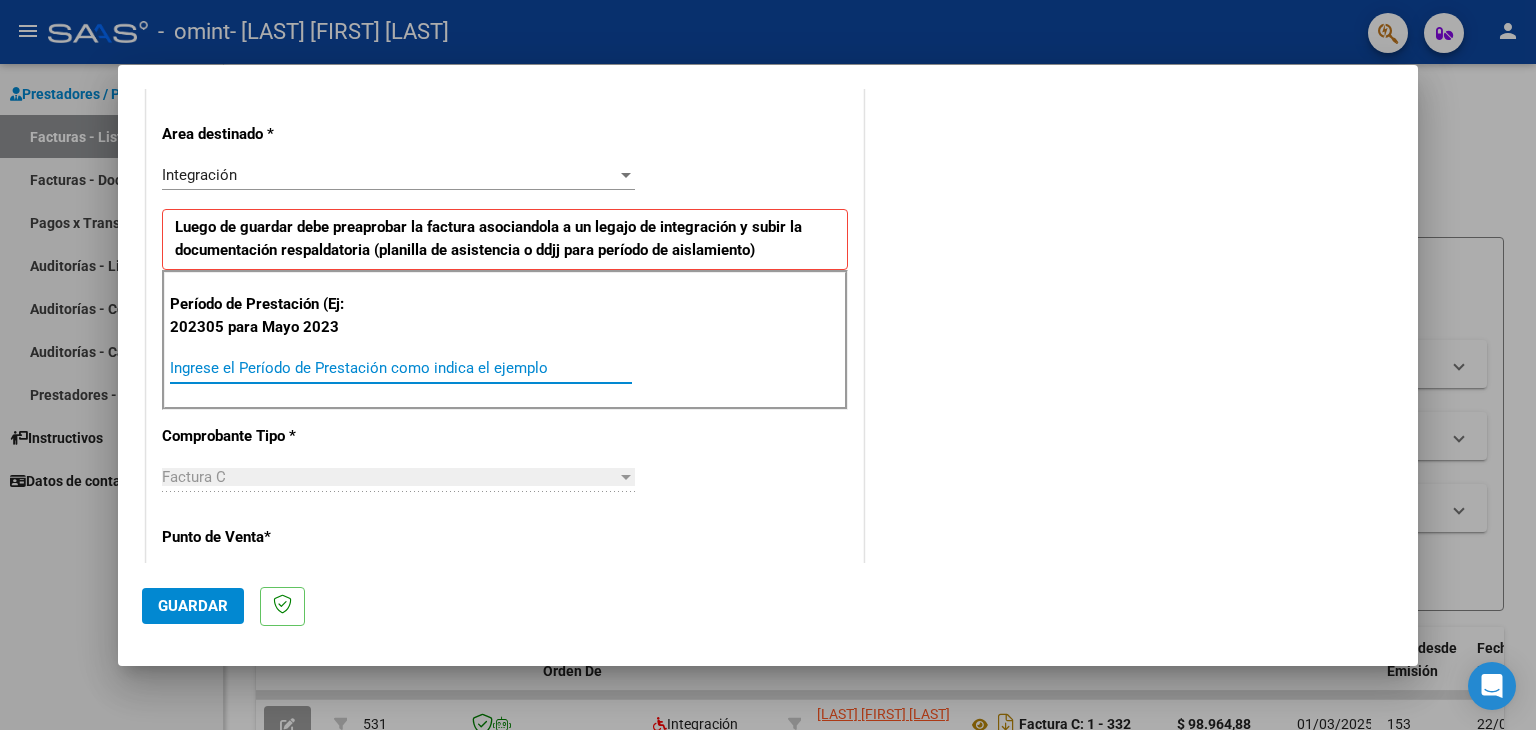 click on "Ingrese el Período de Prestación como indica el ejemplo" at bounding box center [401, 368] 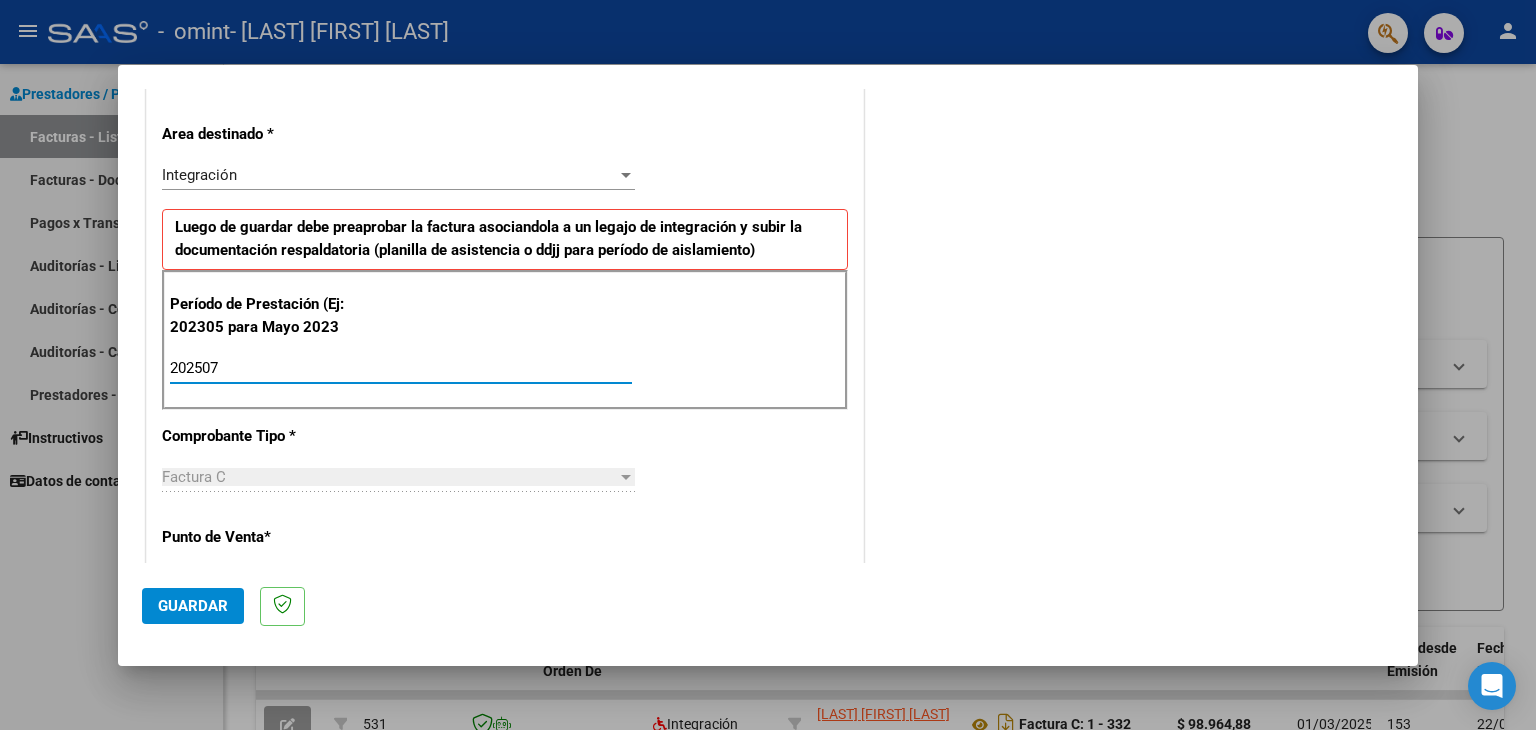 type on "202507" 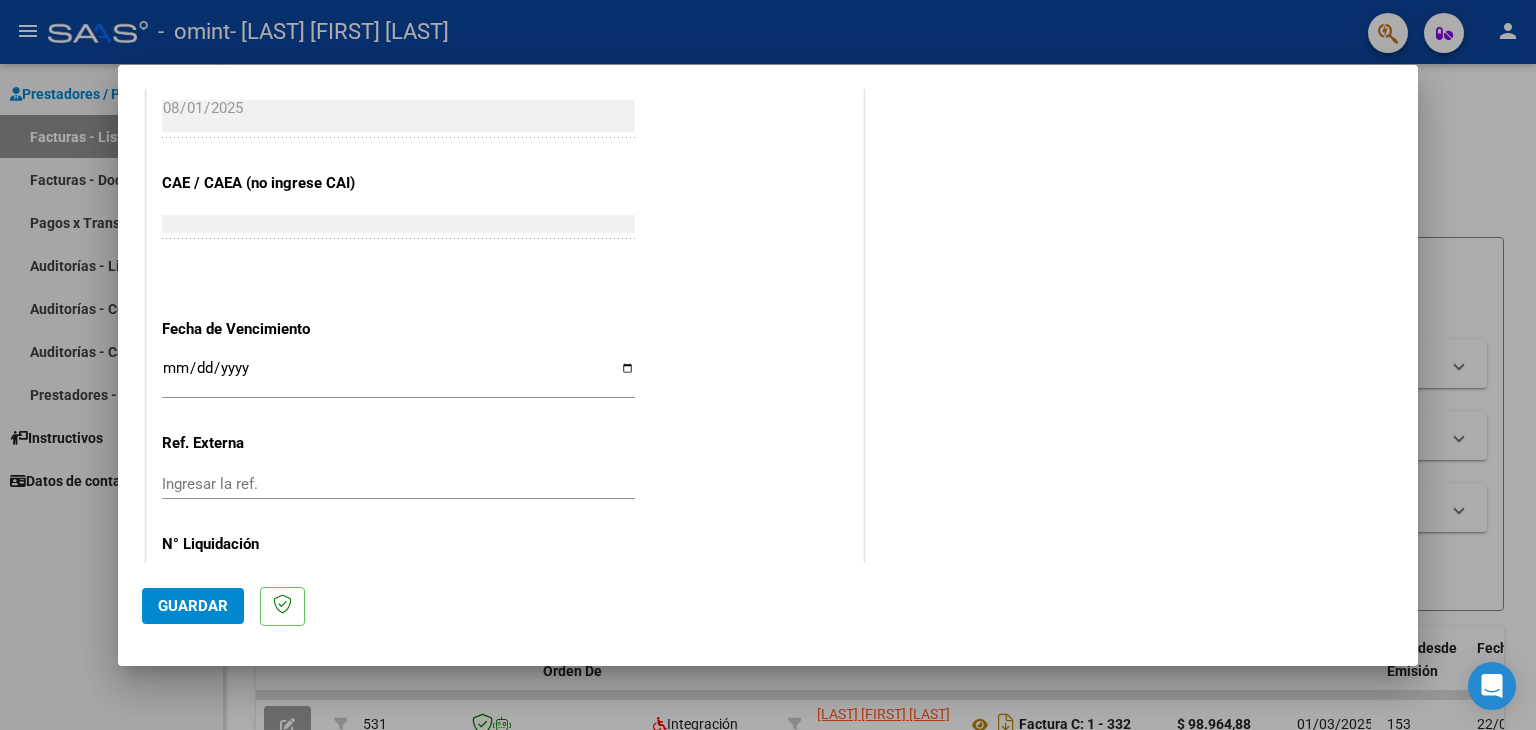 scroll, scrollTop: 1200, scrollLeft: 0, axis: vertical 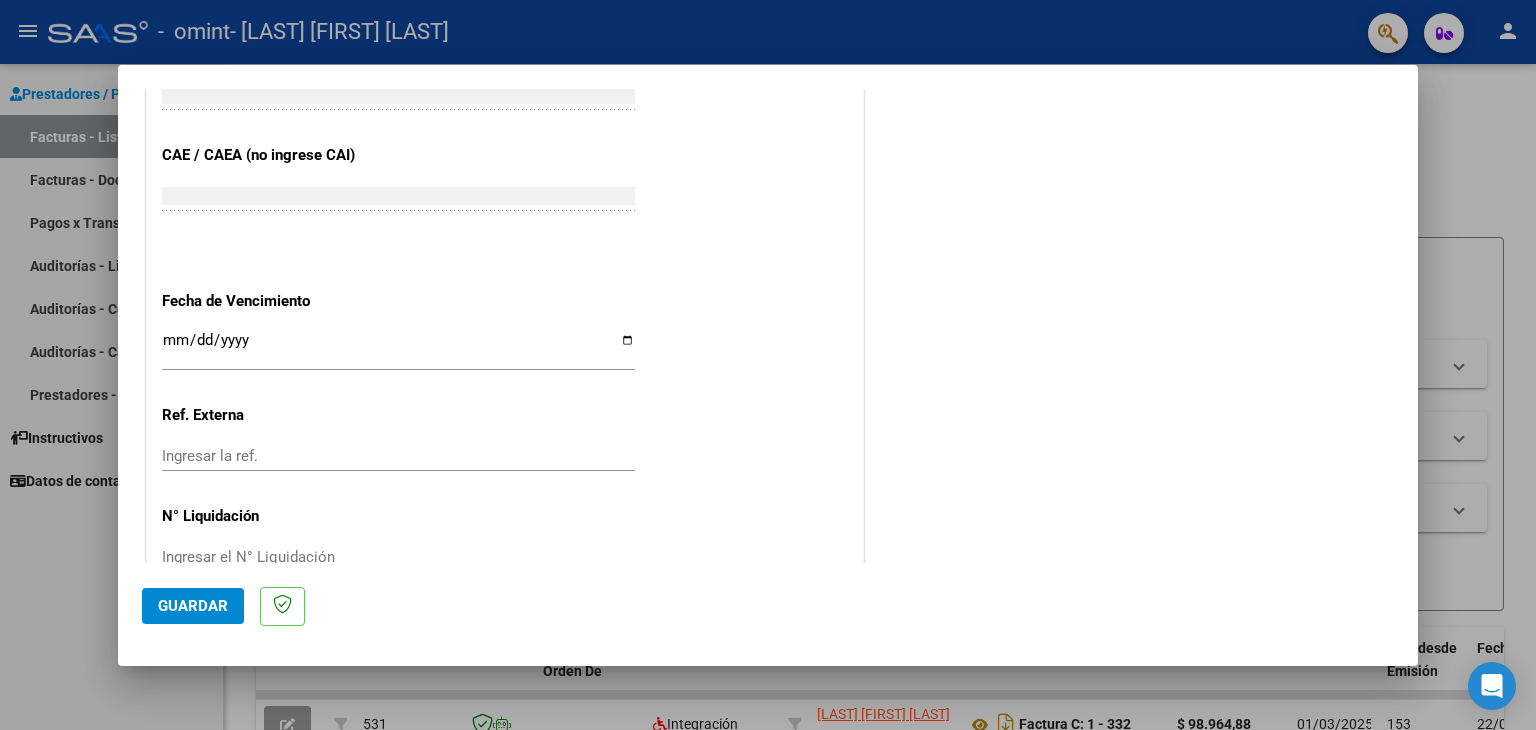 click on "Ingresar la fecha" at bounding box center (398, 348) 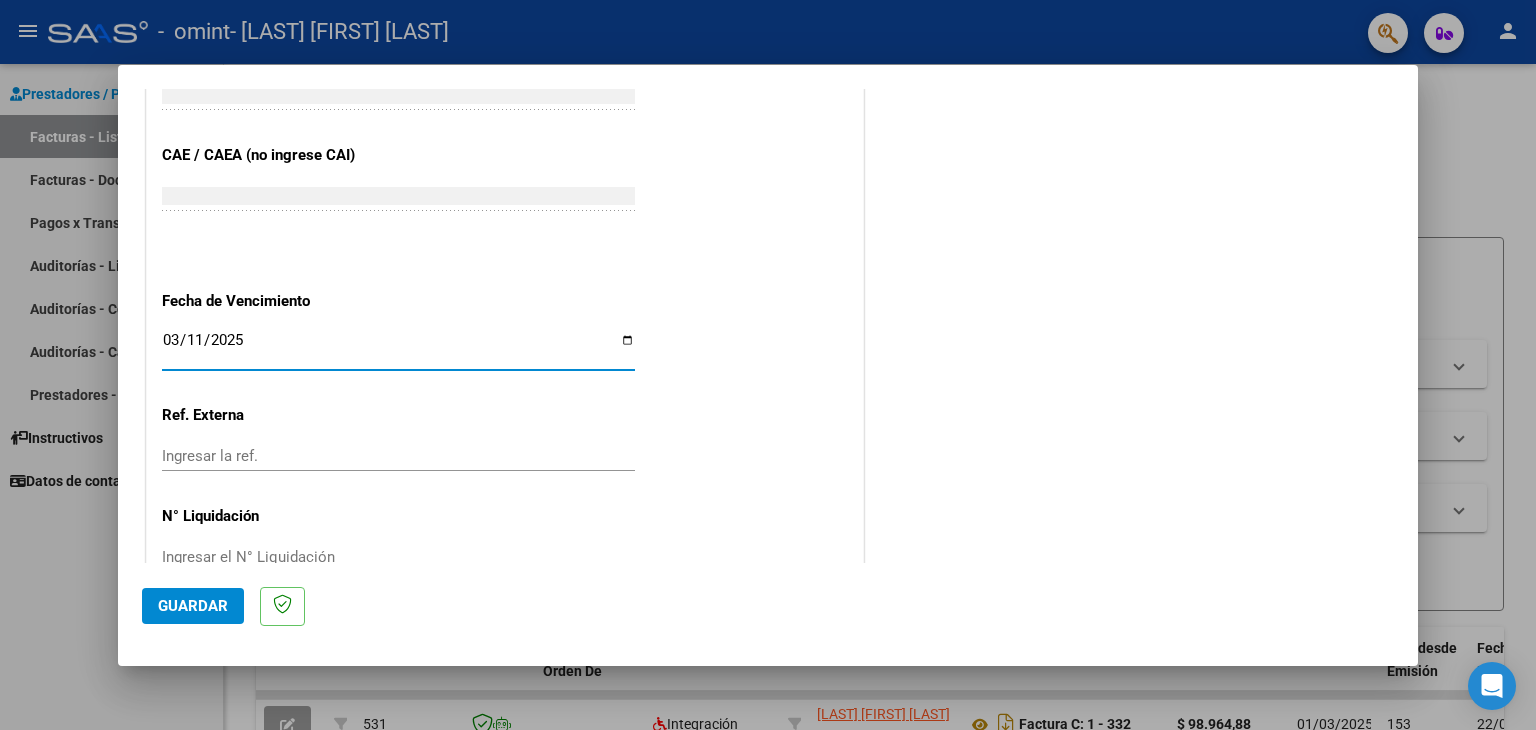 click on "2025-03-11" at bounding box center [398, 348] 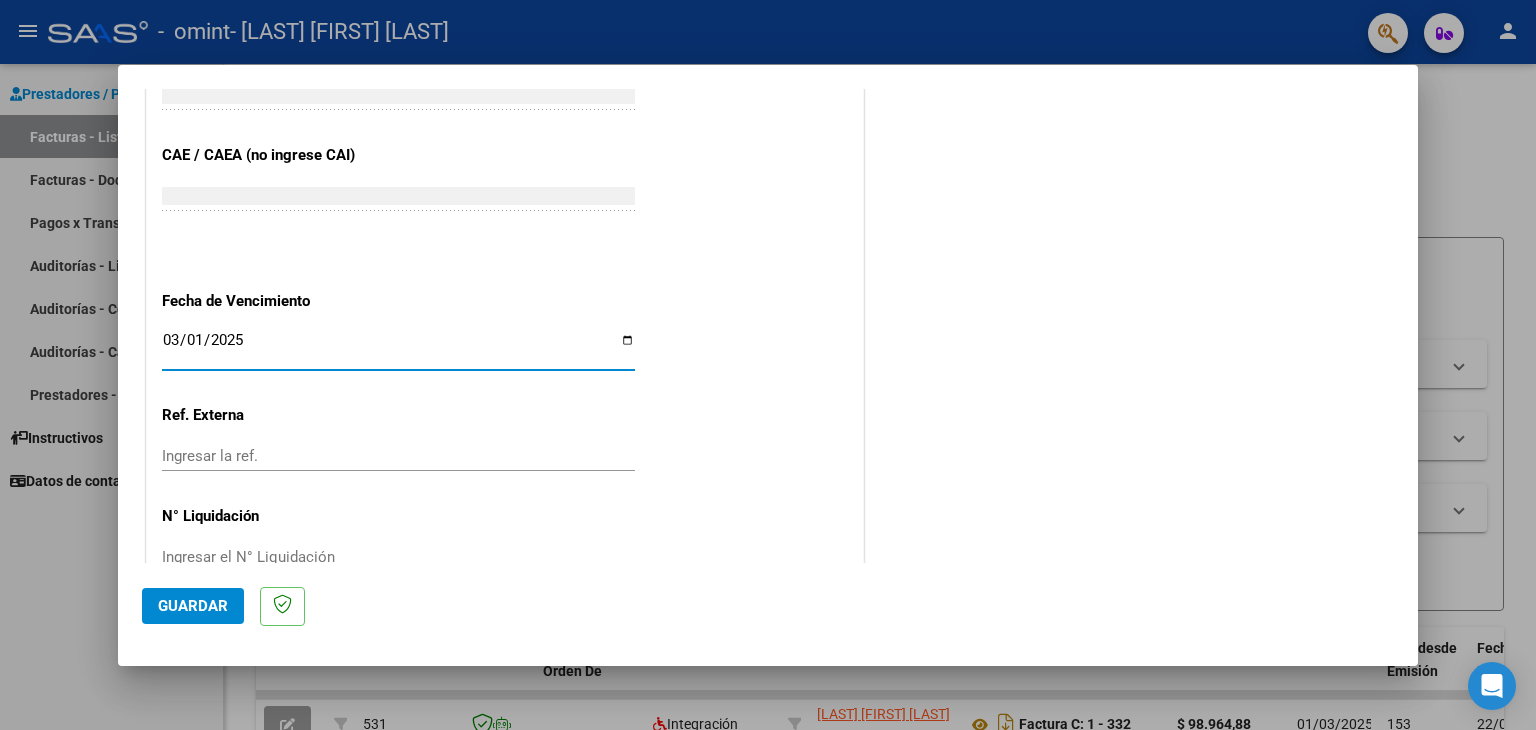 click on "2025-03-01" at bounding box center (398, 348) 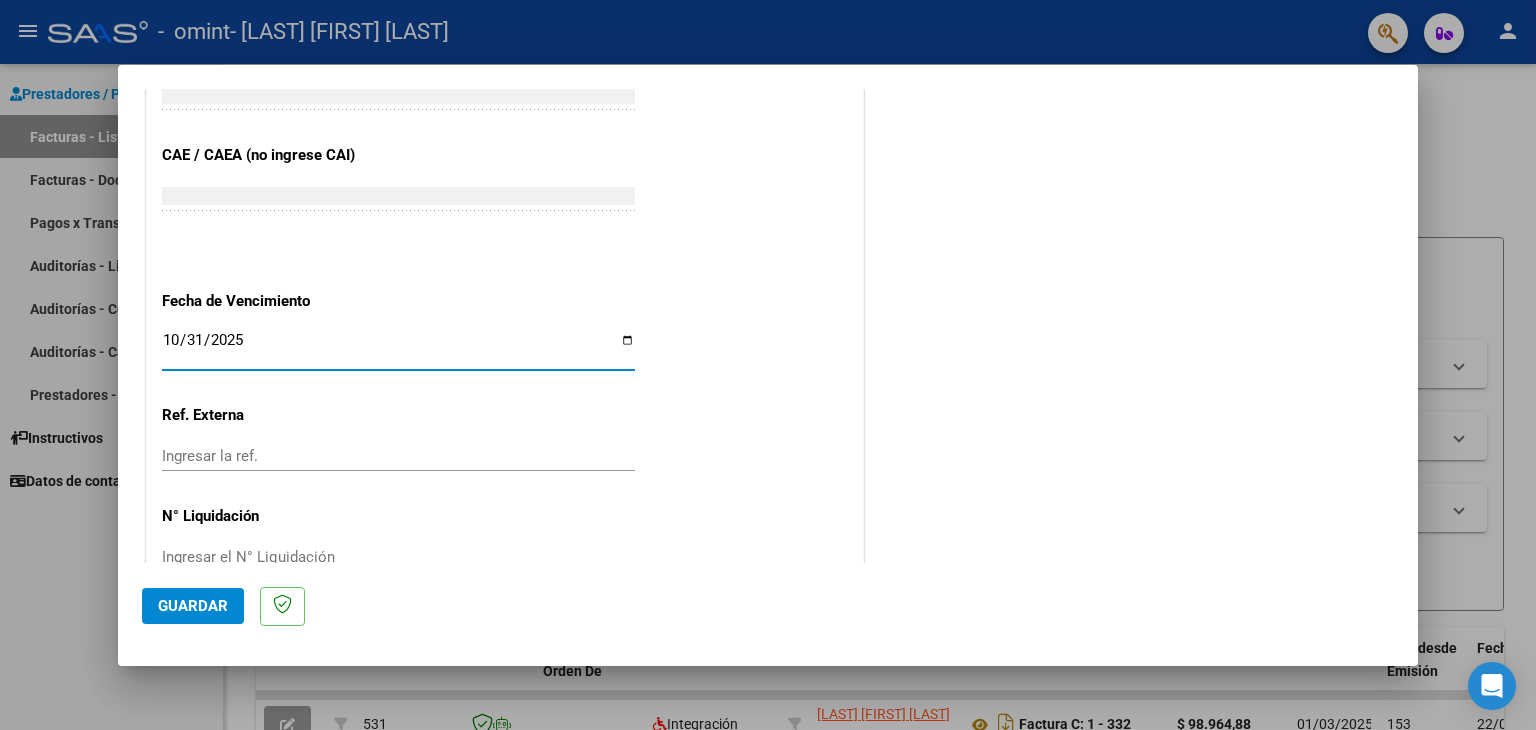 type on "2025-10-31" 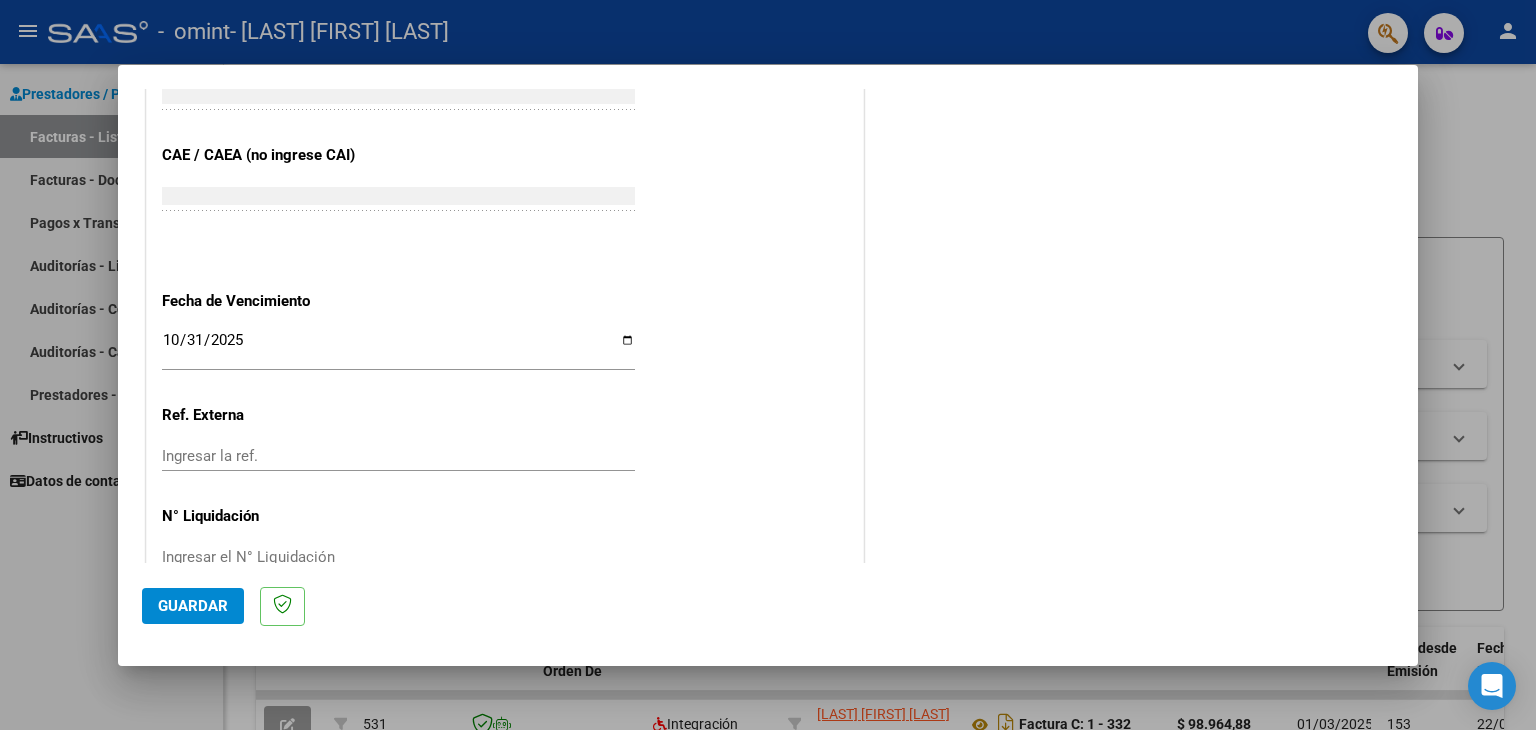 click on "CUIT  *   27-37248791-2 Ingresar CUIT  ANALISIS PRESTADOR  Area destinado * Integración Seleccionar Area Luego de guardar debe preaprobar la factura asociandola a un legajo de integración y subir la documentación respaldatoria (planilla de asistencia o ddjj para período de aislamiento)  Período de Prestación (Ej: 202305 para Mayo 2023    202507 Ingrese el Período de Prestación como indica el ejemplo   Comprobante Tipo * Factura C Seleccionar Tipo Punto de Venta  *   1 Ingresar el Nro.  Número  *   434 Ingresar el Nro.  Monto  *   $ 98.964,88 Ingresar el monto  Fecha del Cpbt.  *   2025-08-01 Ingresar la fecha  CAE / CAEA (no ingrese CAI)    75312668677476 Ingresar el CAE o CAEA (no ingrese CAI)  Fecha de Vencimiento    2025-10-31 Ingresar la fecha  Ref. Externa    Ingresar la ref.  N° Liquidación    Ingresar el N° Liquidación" at bounding box center [505, -128] 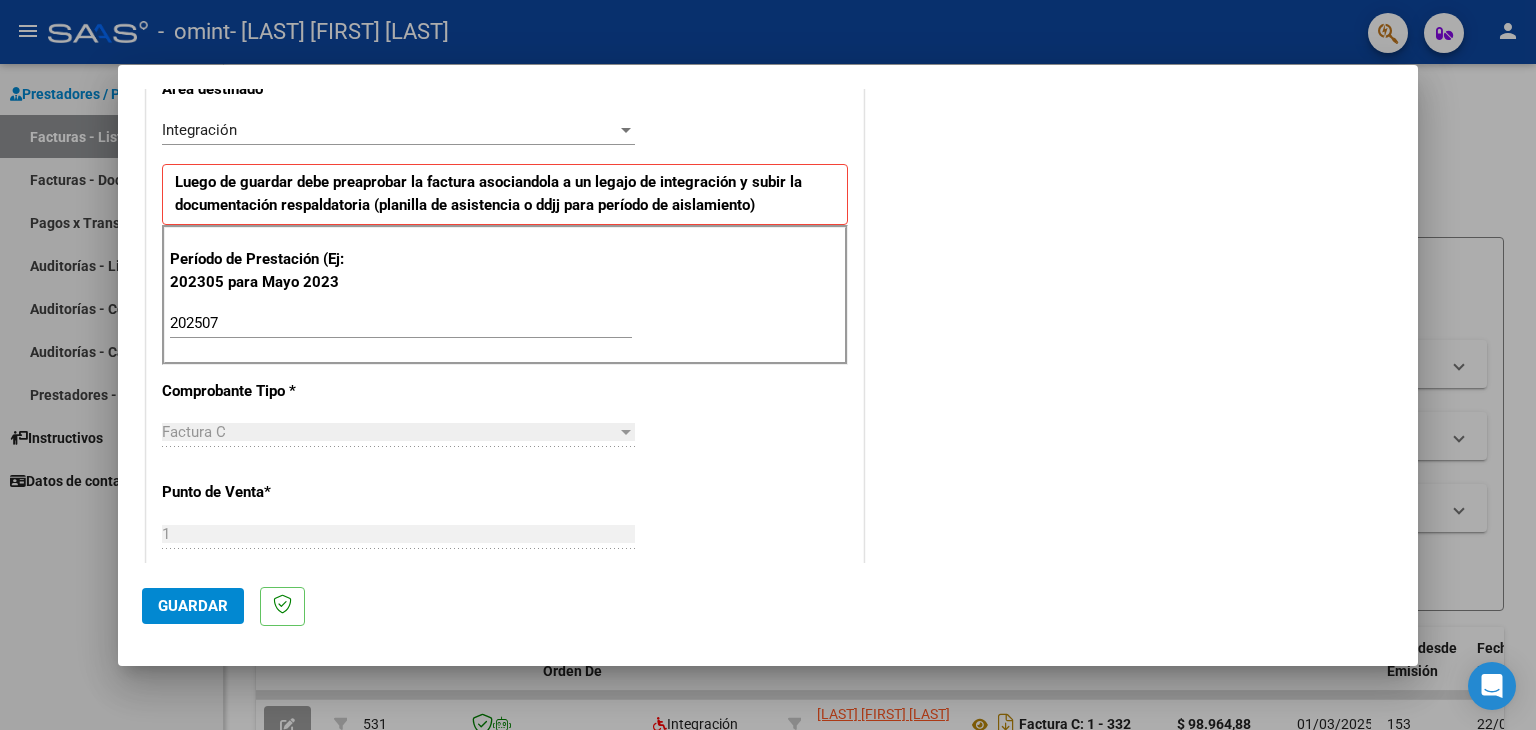 scroll, scrollTop: 0, scrollLeft: 0, axis: both 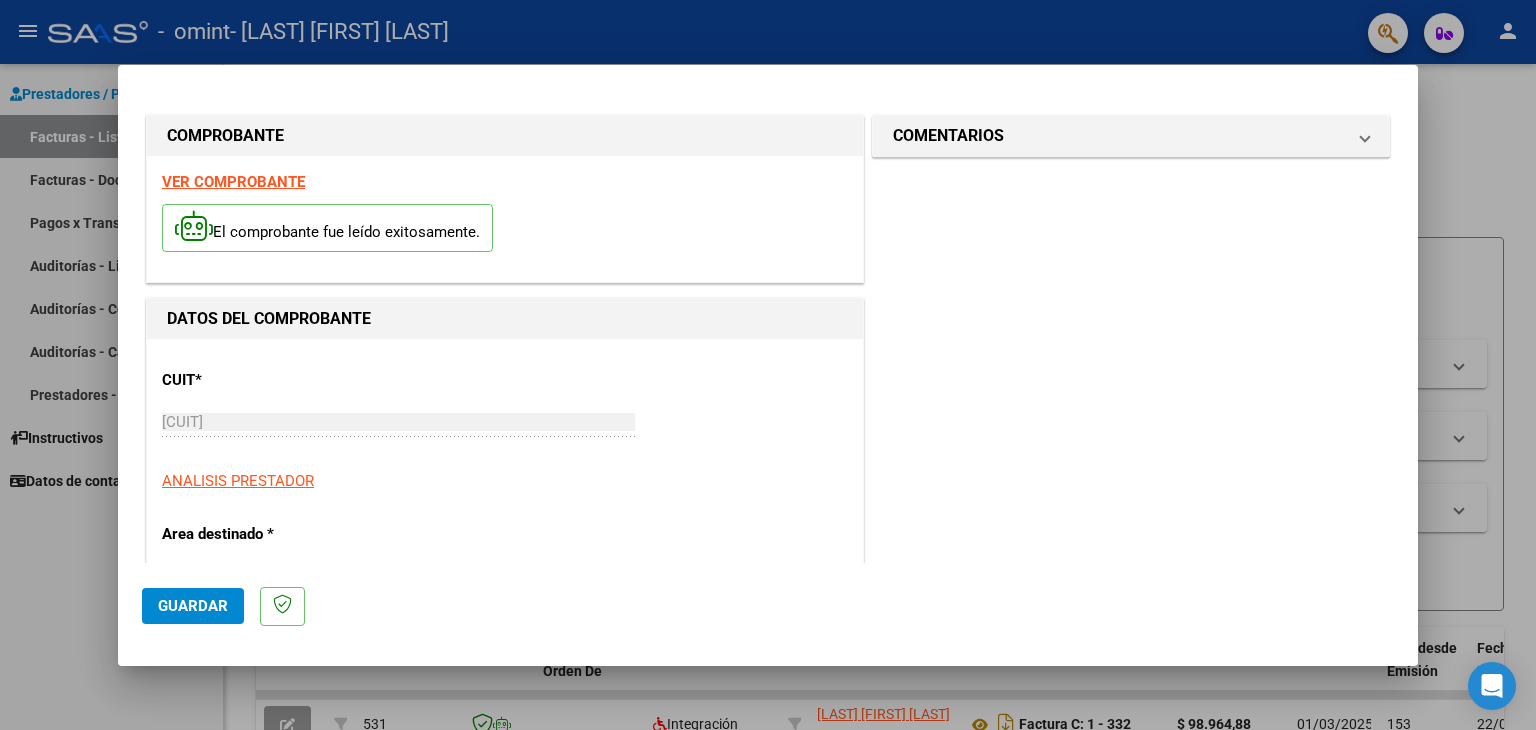 click on "Guardar" 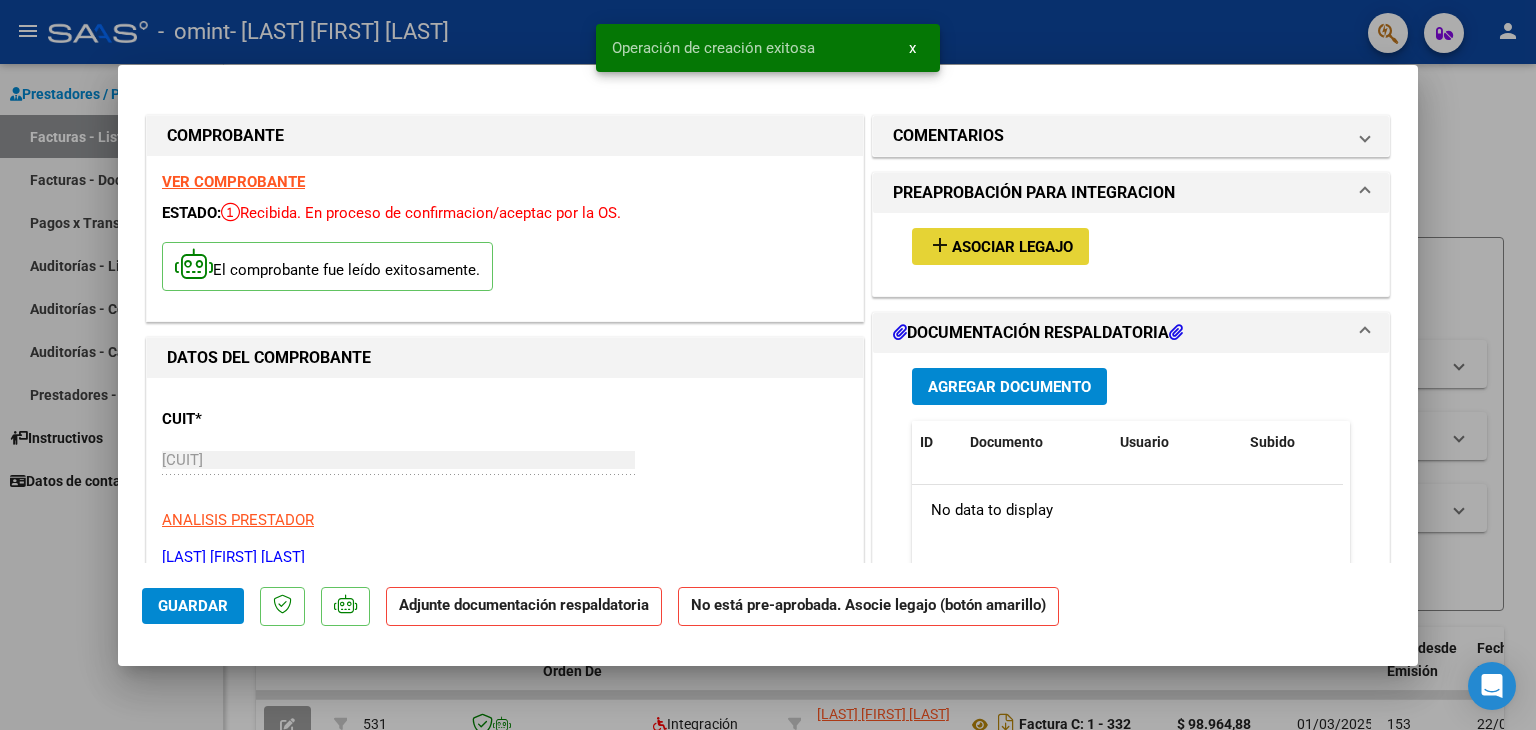 click on "add Asociar Legajo" at bounding box center (1000, 246) 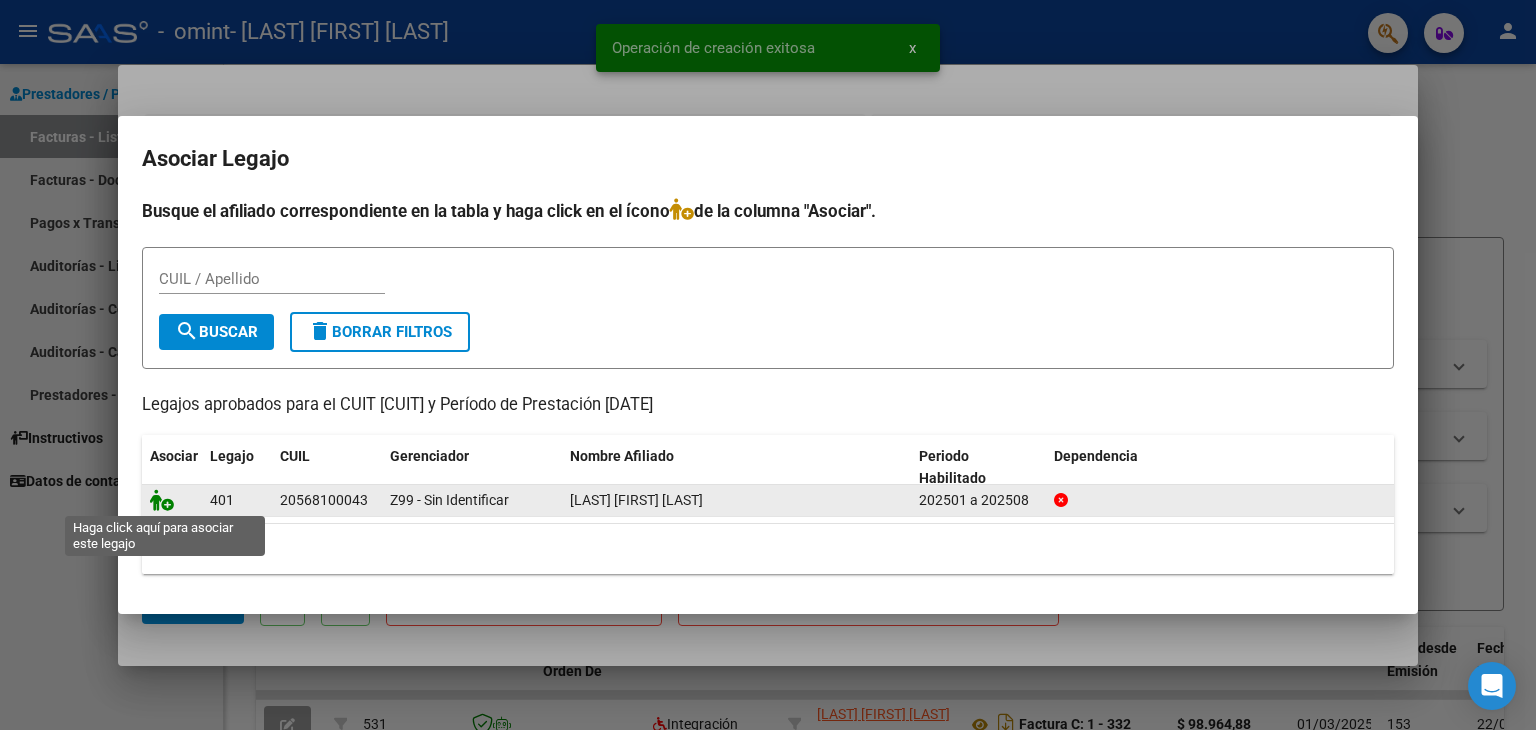 click 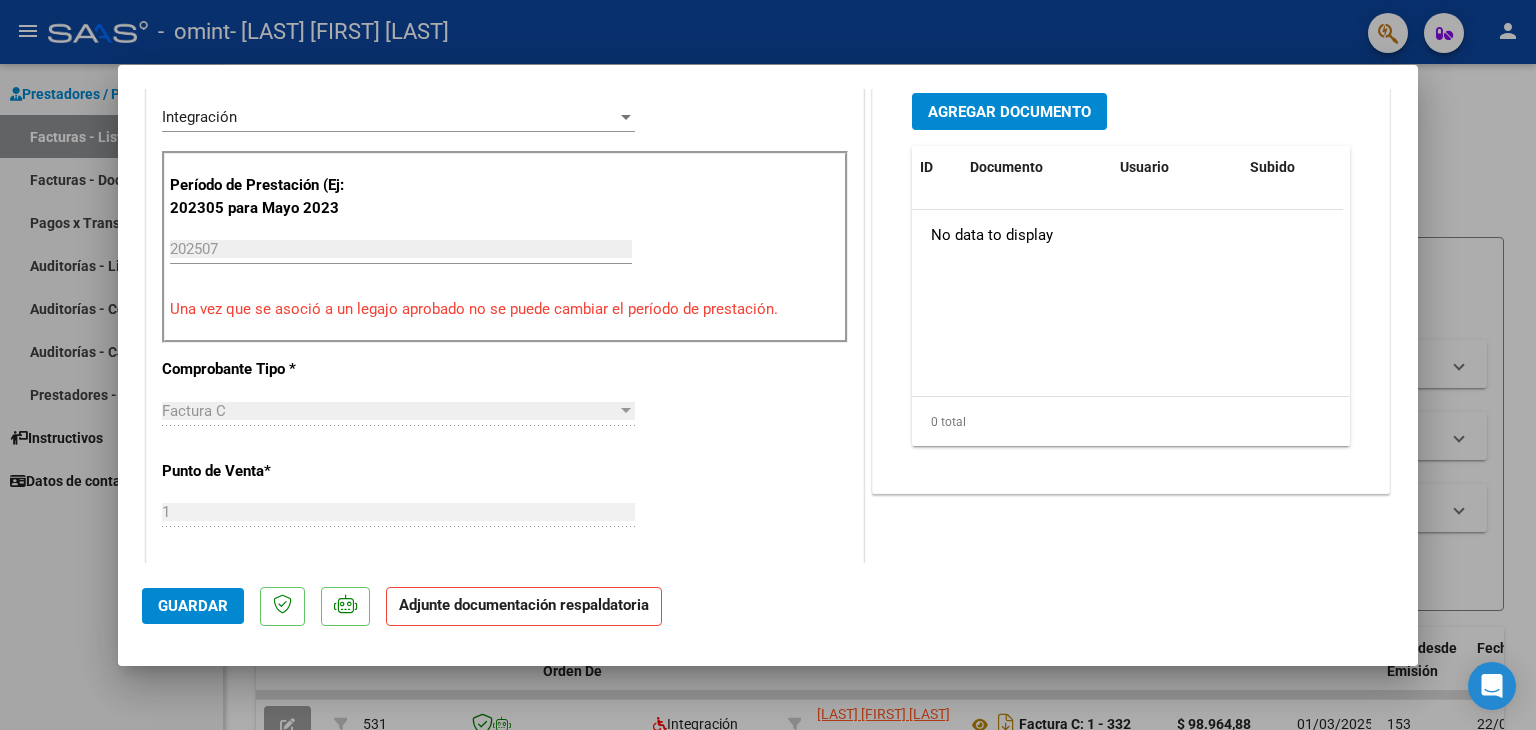 scroll, scrollTop: 500, scrollLeft: 0, axis: vertical 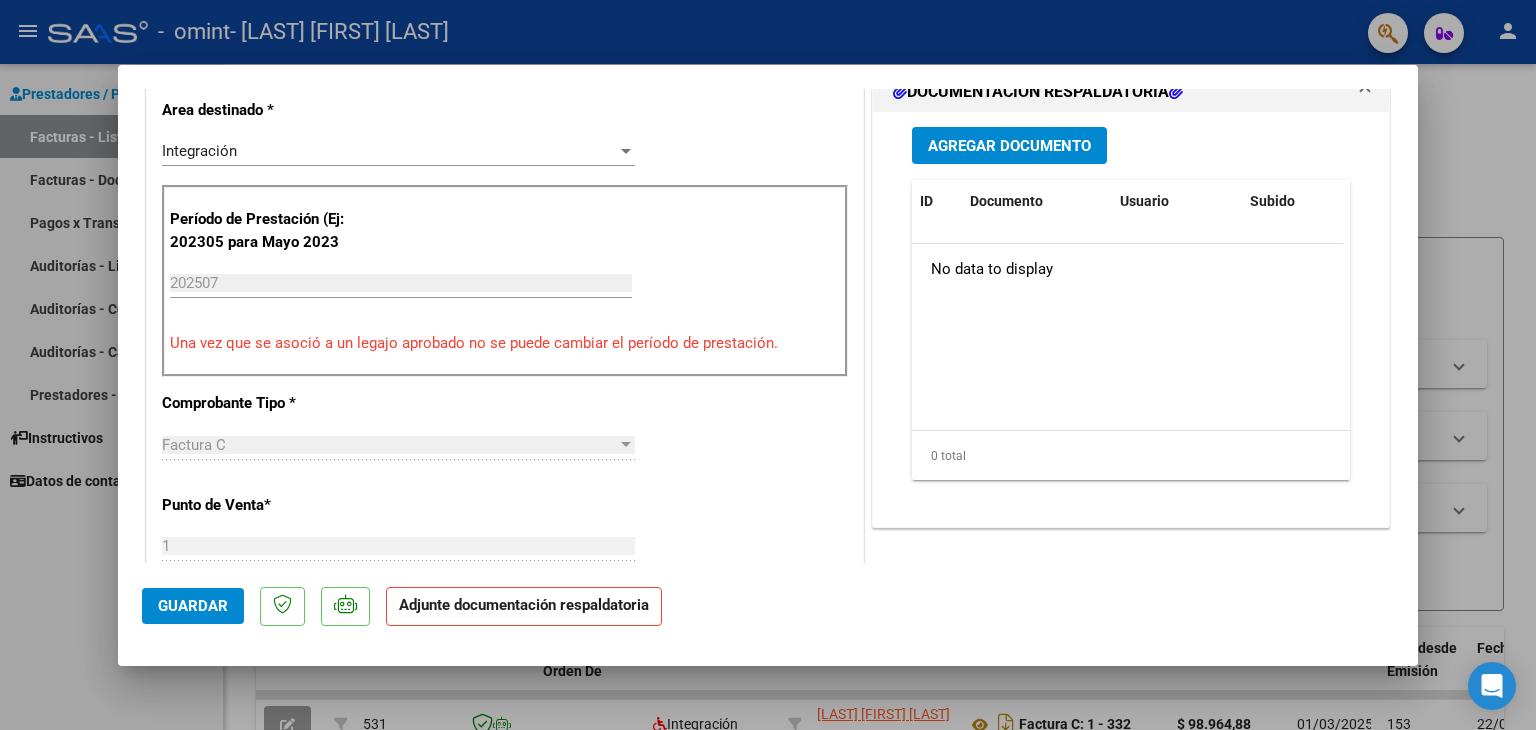 click on "Agregar Documento" at bounding box center (1009, 145) 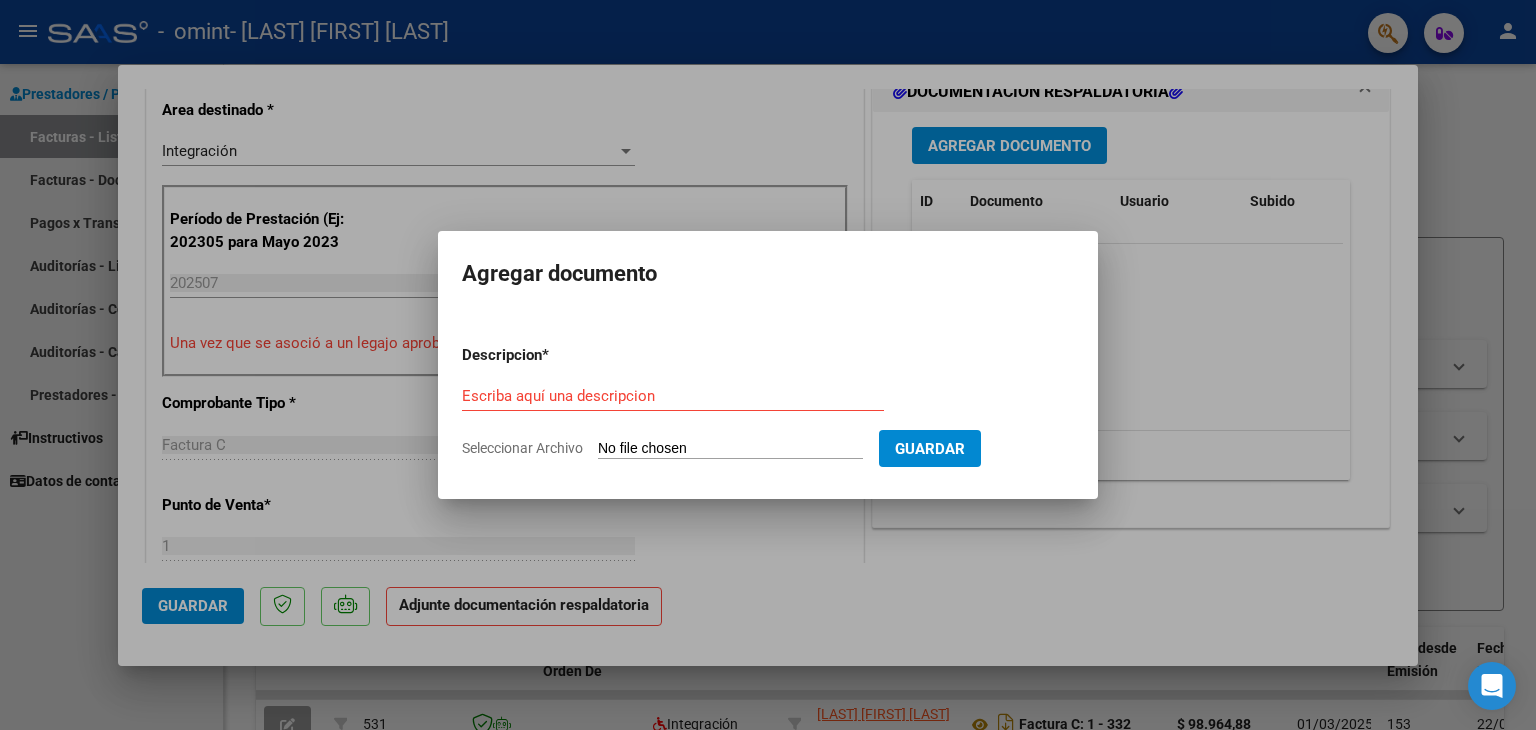 click on "Escriba aquí una descripcion" at bounding box center [673, 396] 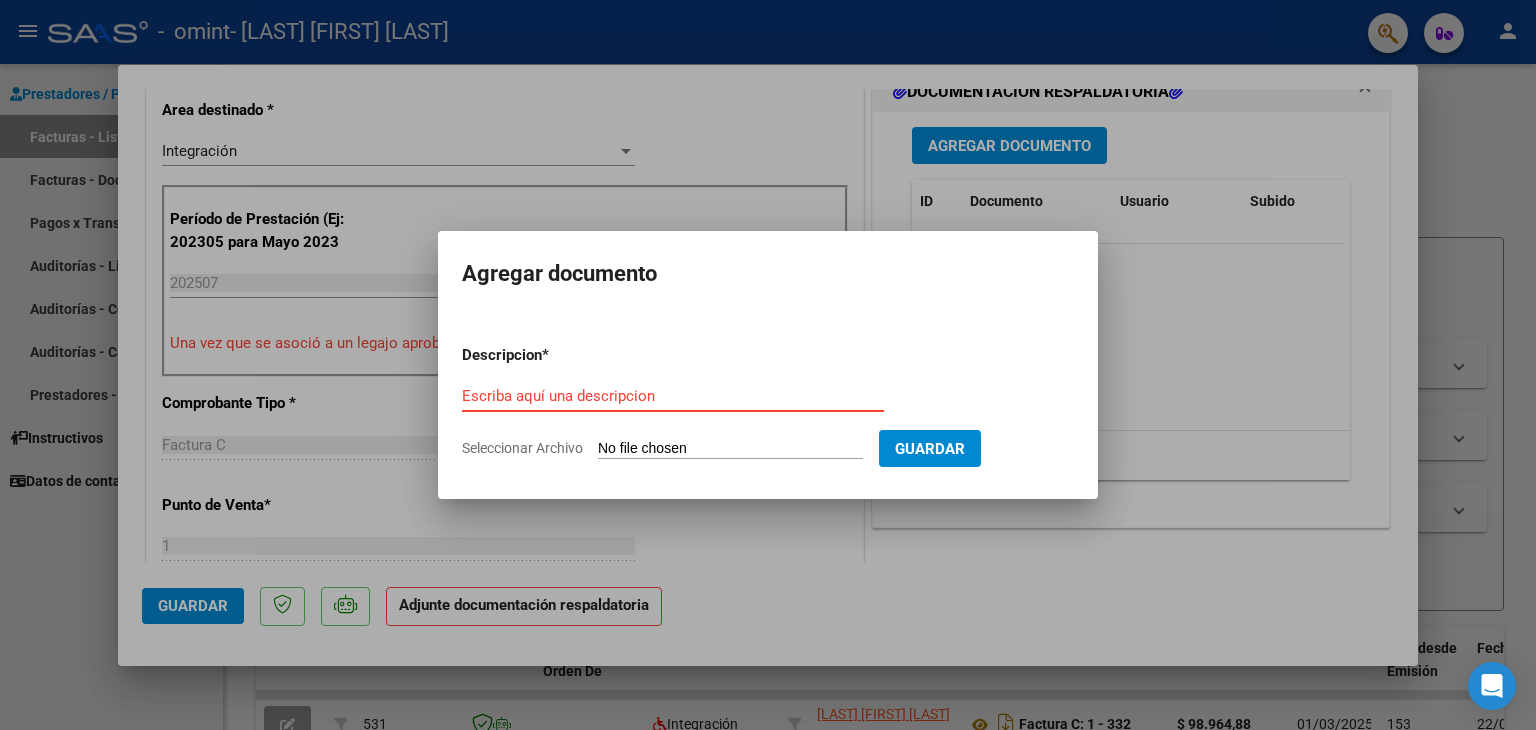 click on "Escriba aquí una descripcion" at bounding box center [673, 396] 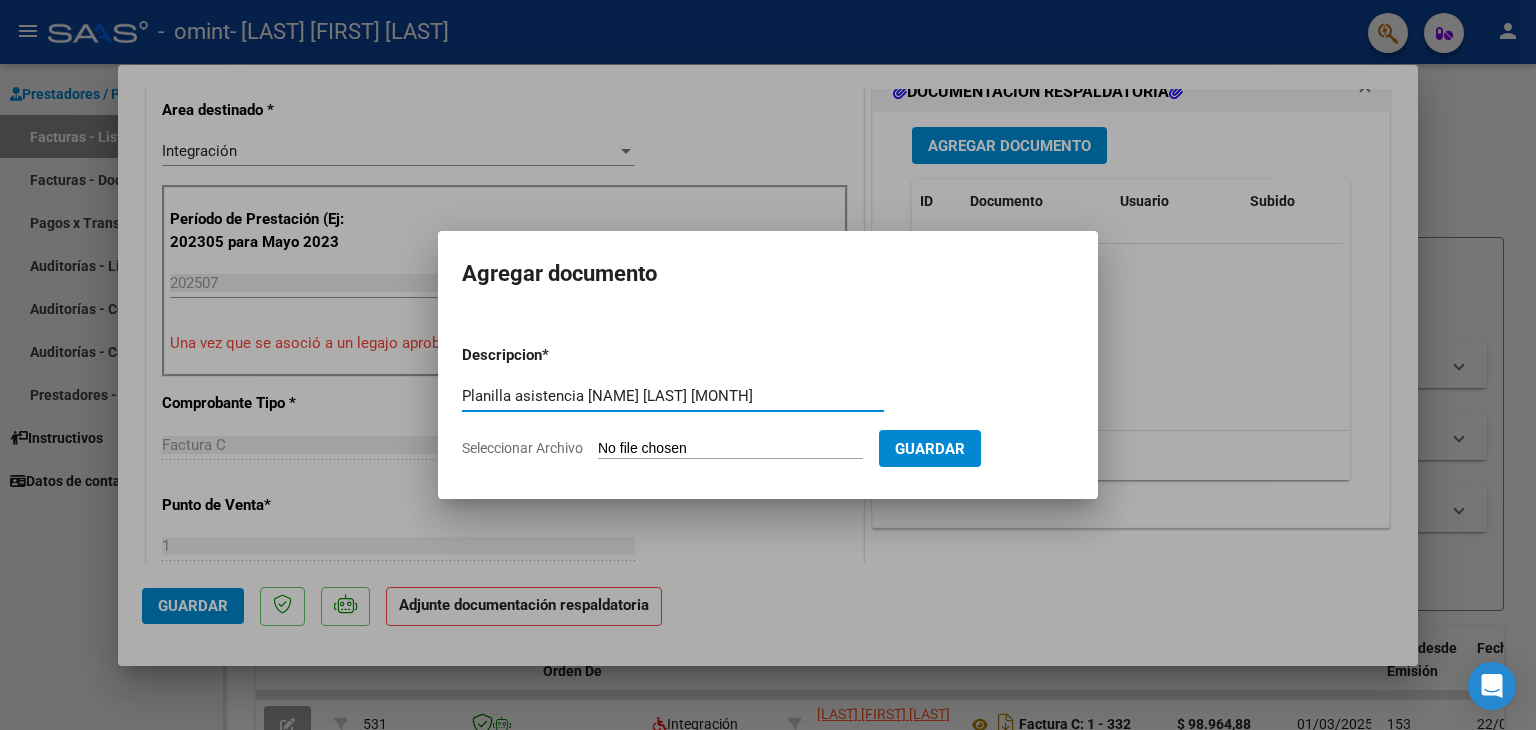 type on "Planilla asistencia Maxi T julio" 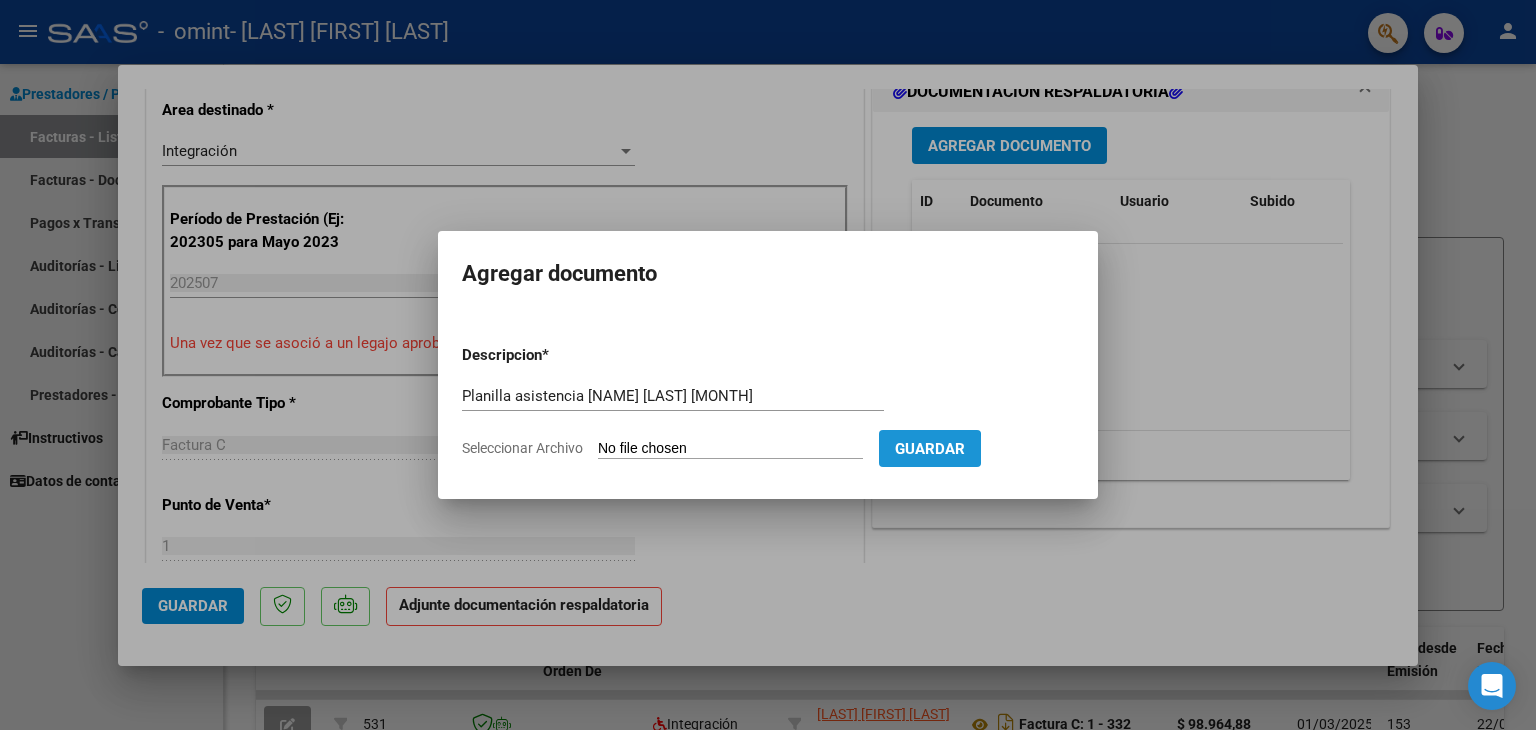 click on "Guardar" at bounding box center (930, 449) 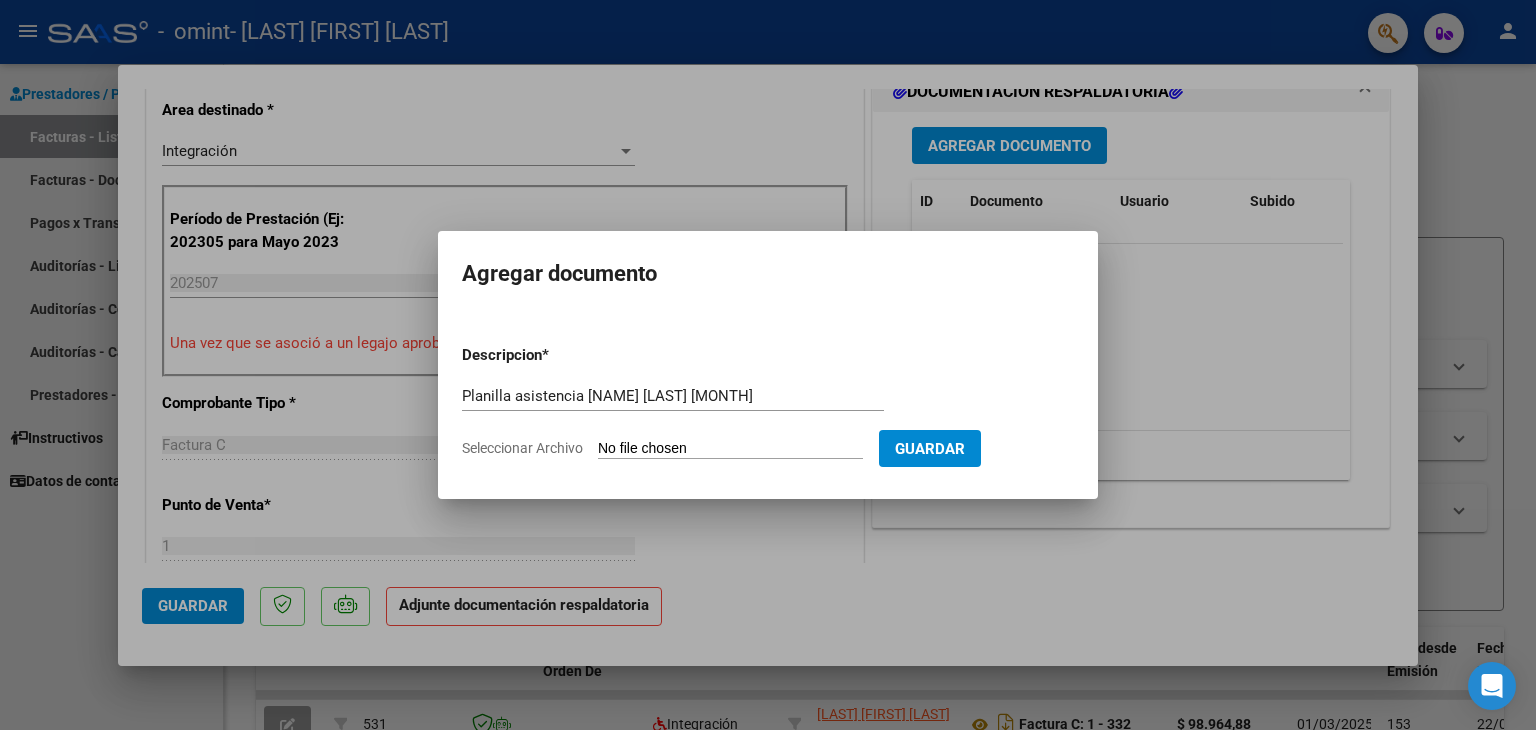 click on "Seleccionar Archivo" at bounding box center (730, 449) 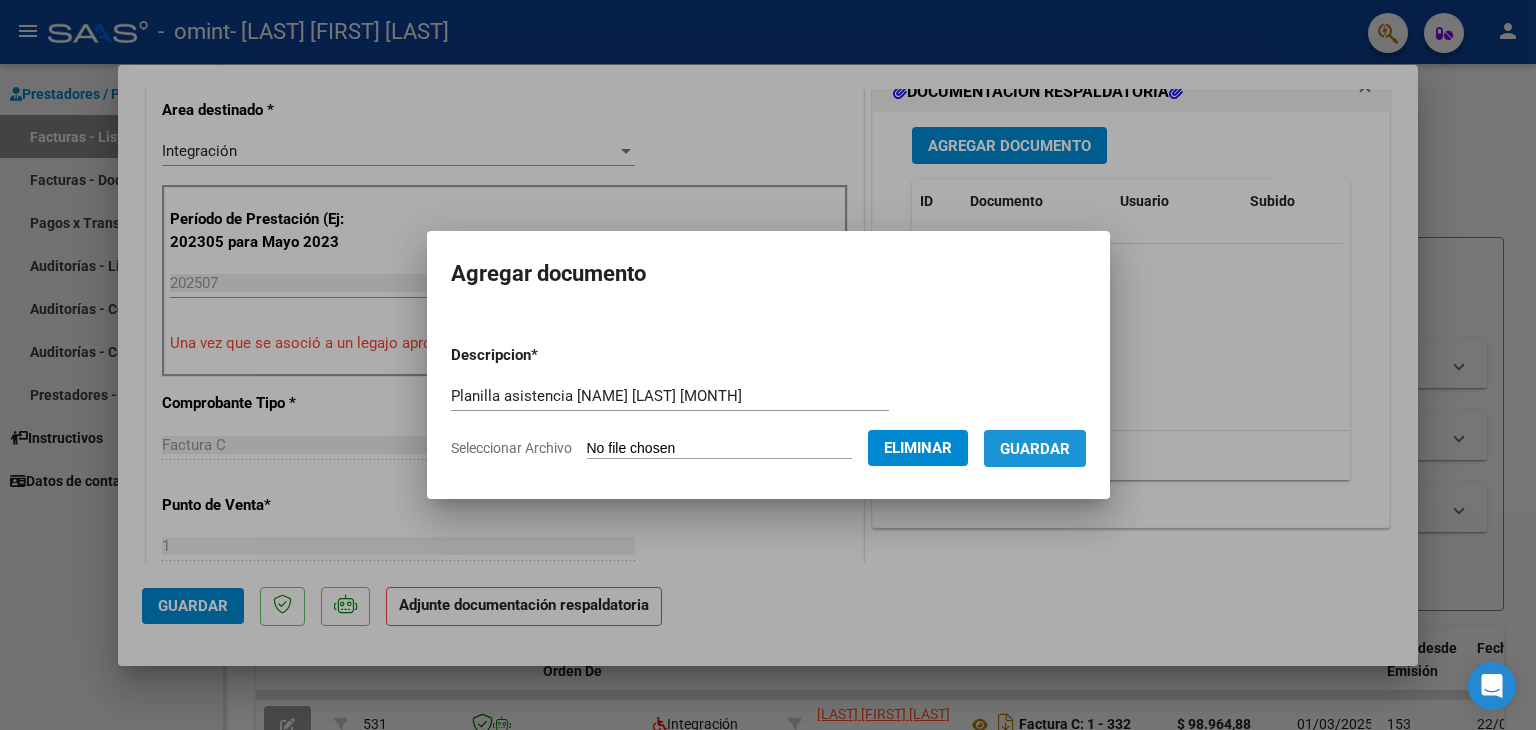 click on "Guardar" at bounding box center (1035, 449) 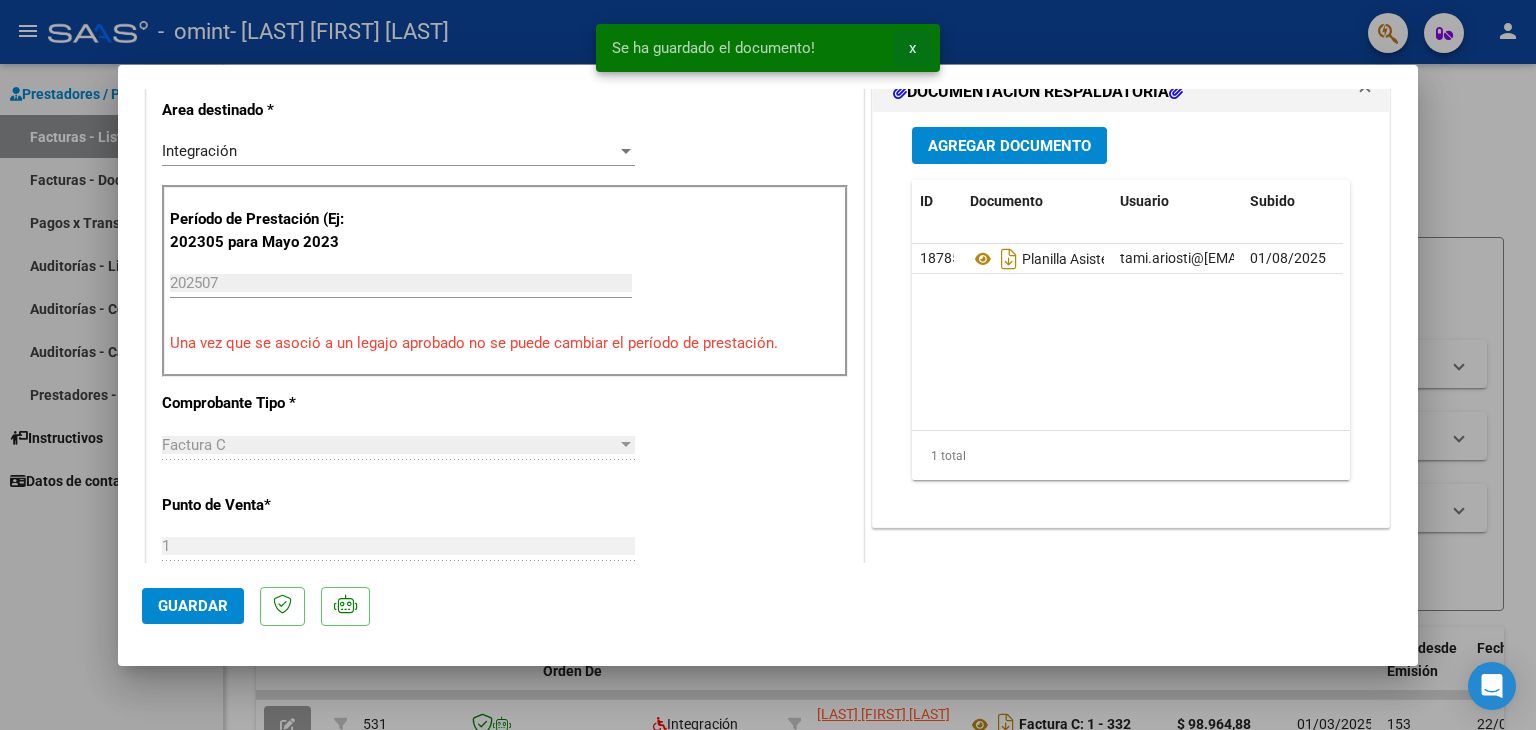 click on "x" at bounding box center (912, 48) 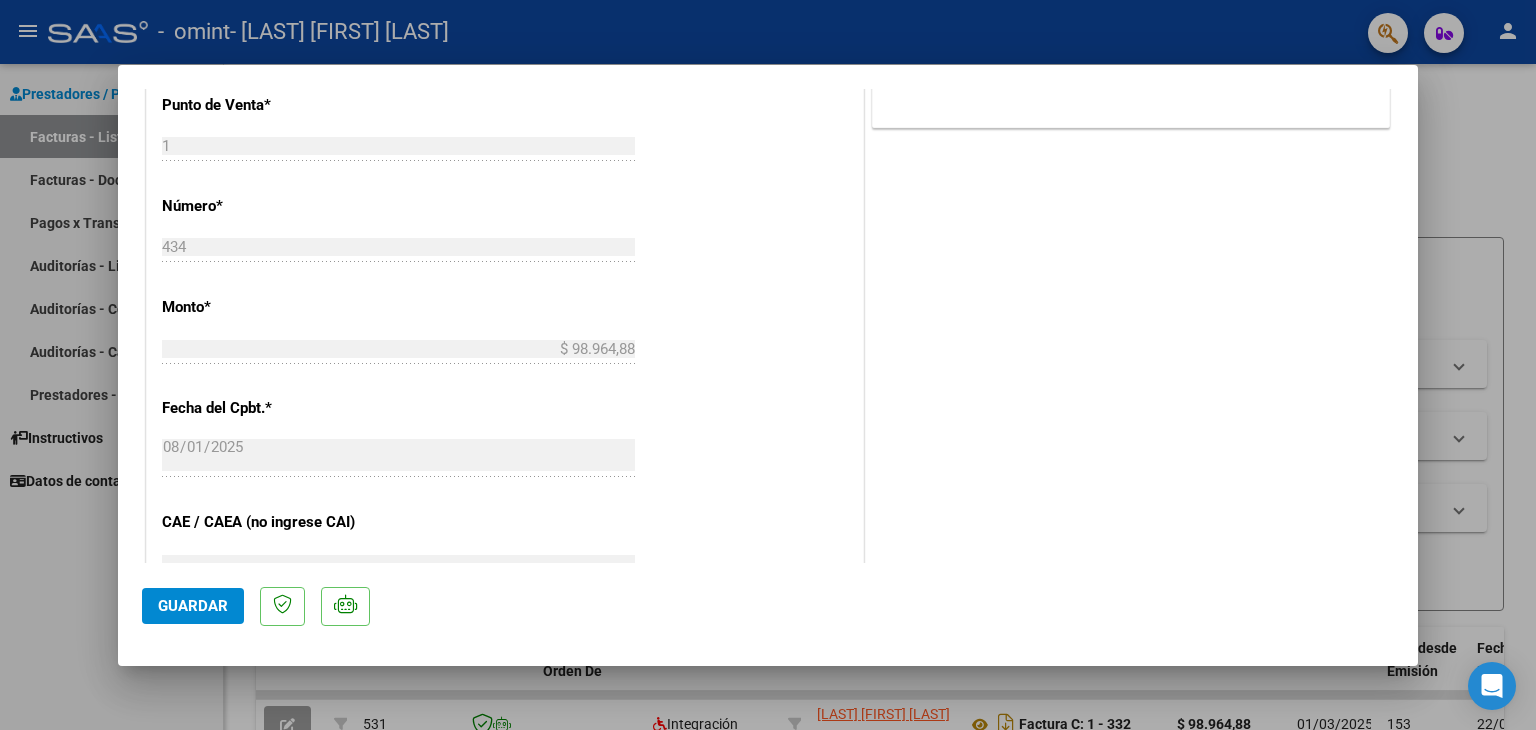scroll, scrollTop: 800, scrollLeft: 0, axis: vertical 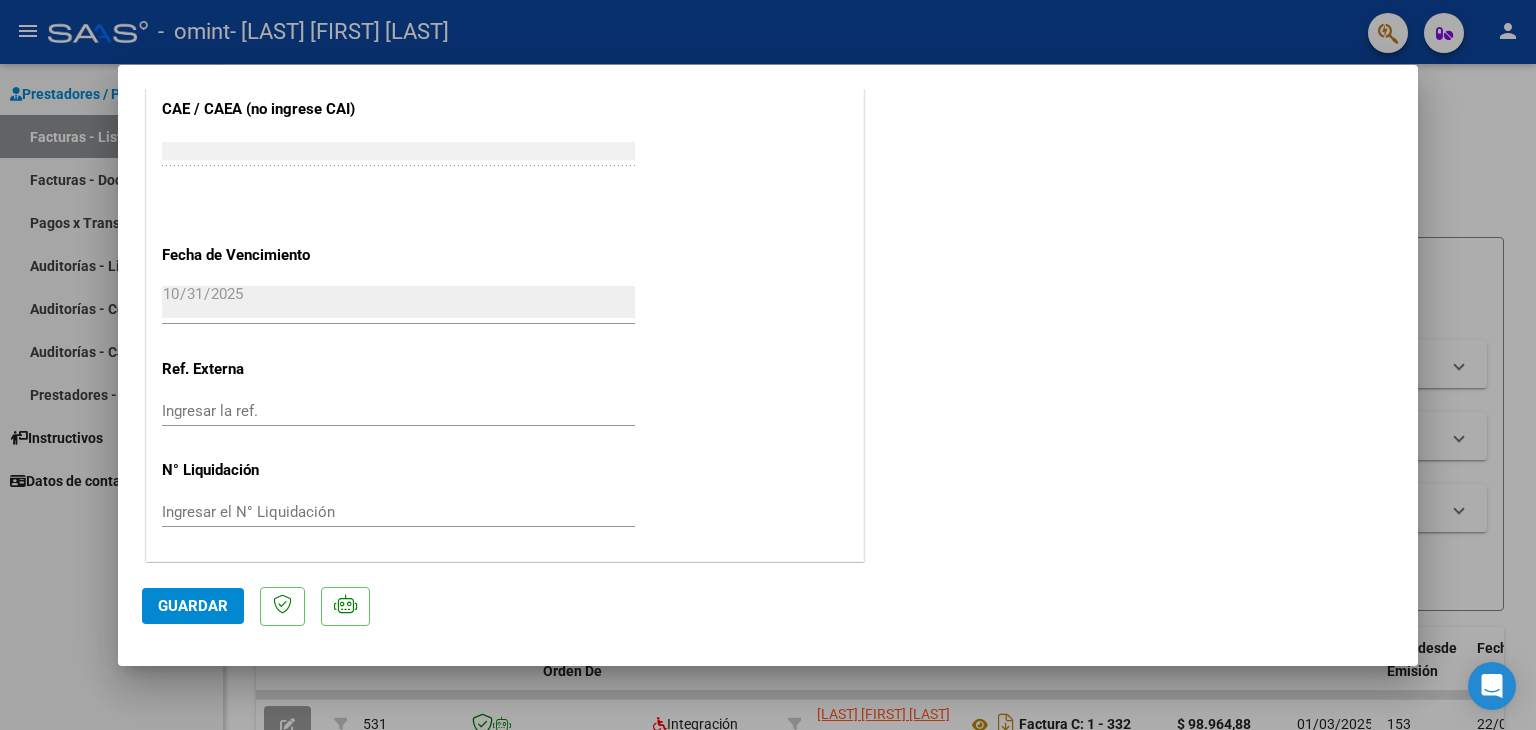 click on "Guardar" 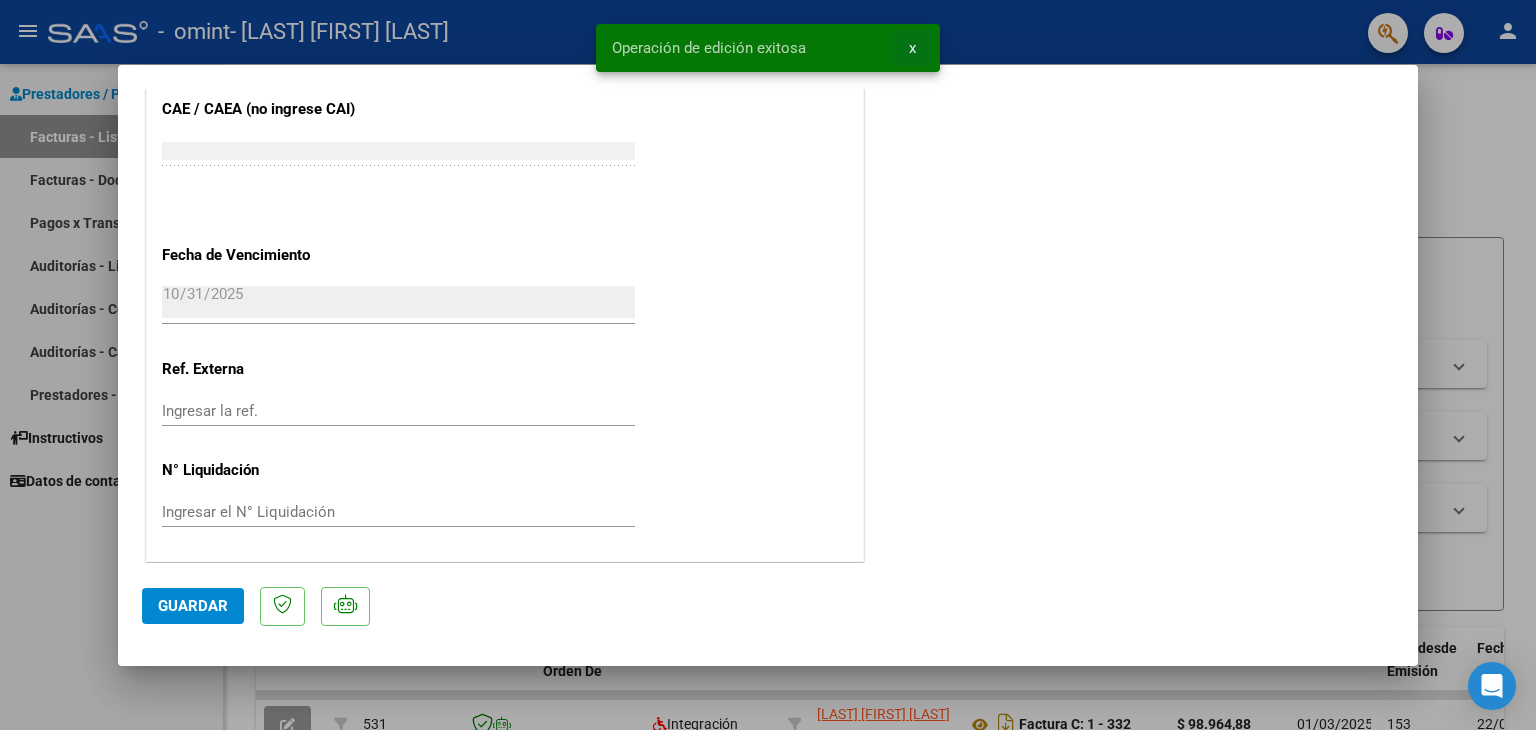 drag, startPoint x: 923, startPoint y: 47, endPoint x: 996, endPoint y: 41, distance: 73.24616 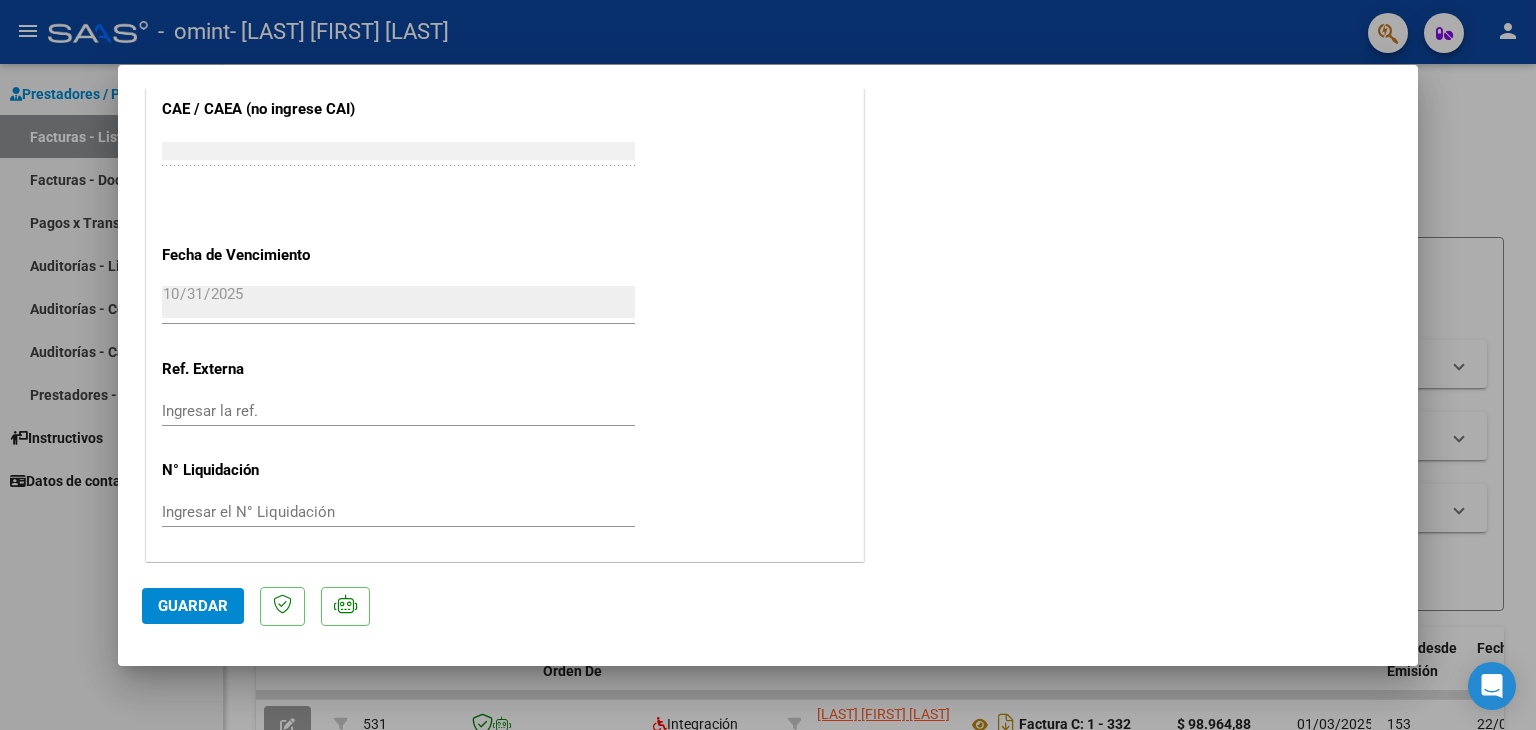 click at bounding box center (768, 365) 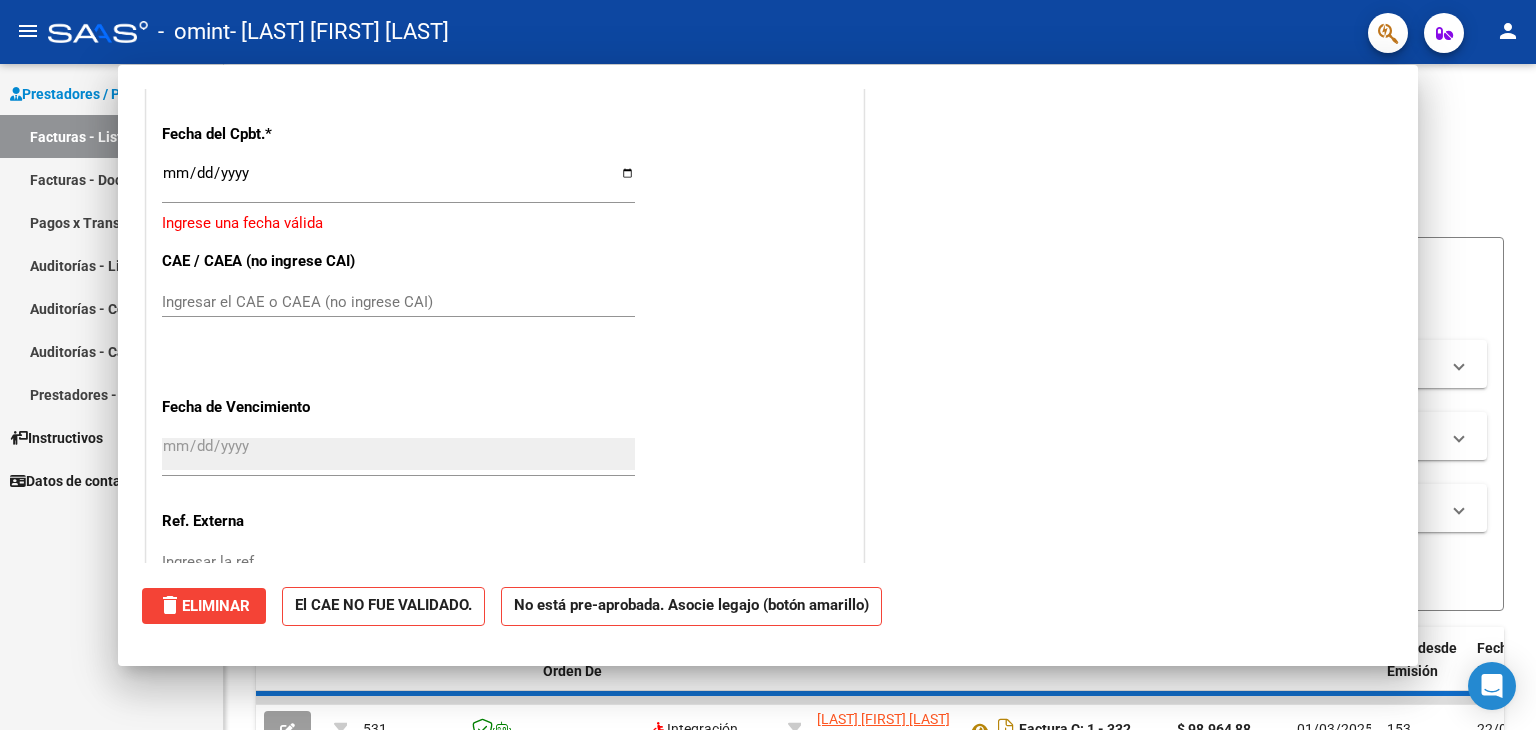 scroll, scrollTop: 1464, scrollLeft: 0, axis: vertical 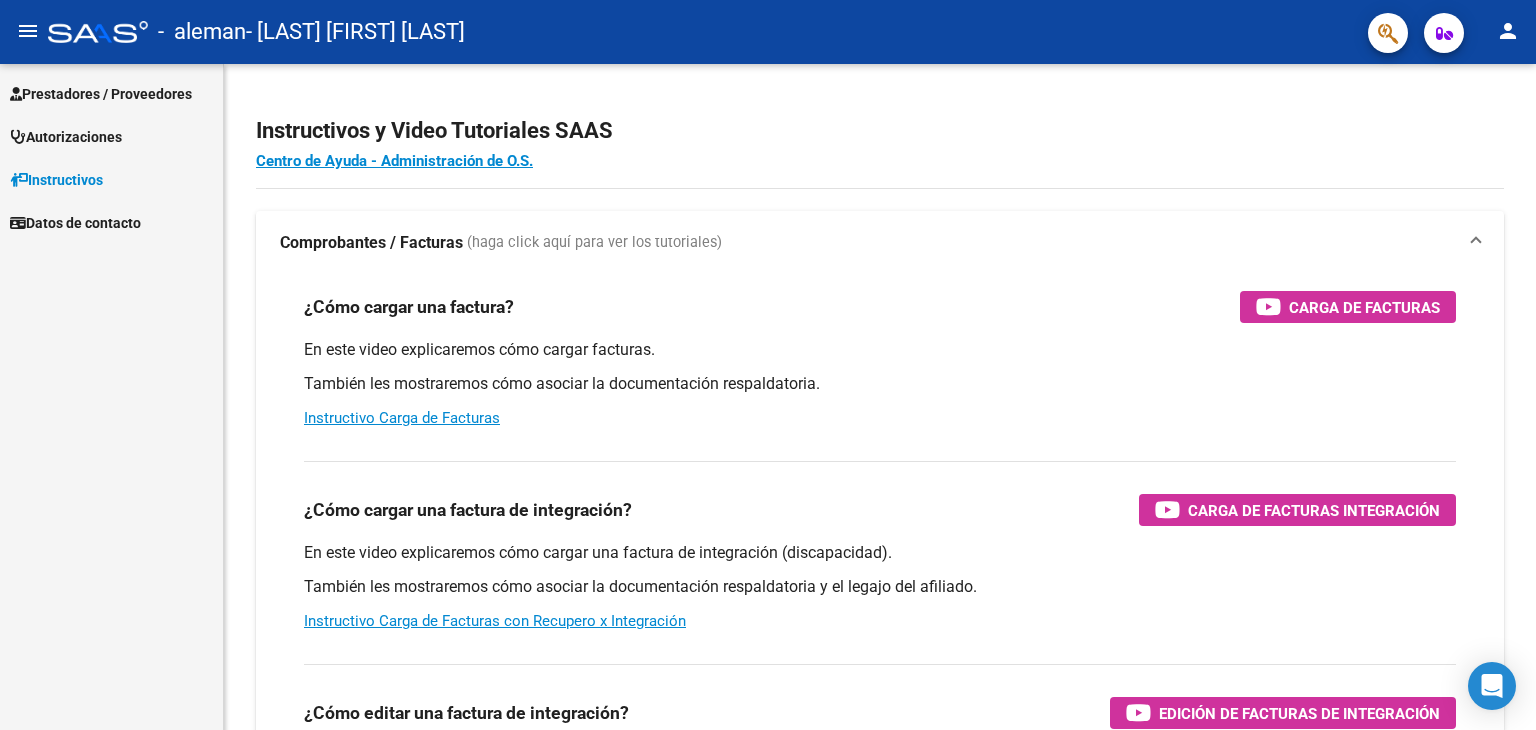 click on "Prestadores / Proveedores" at bounding box center (101, 94) 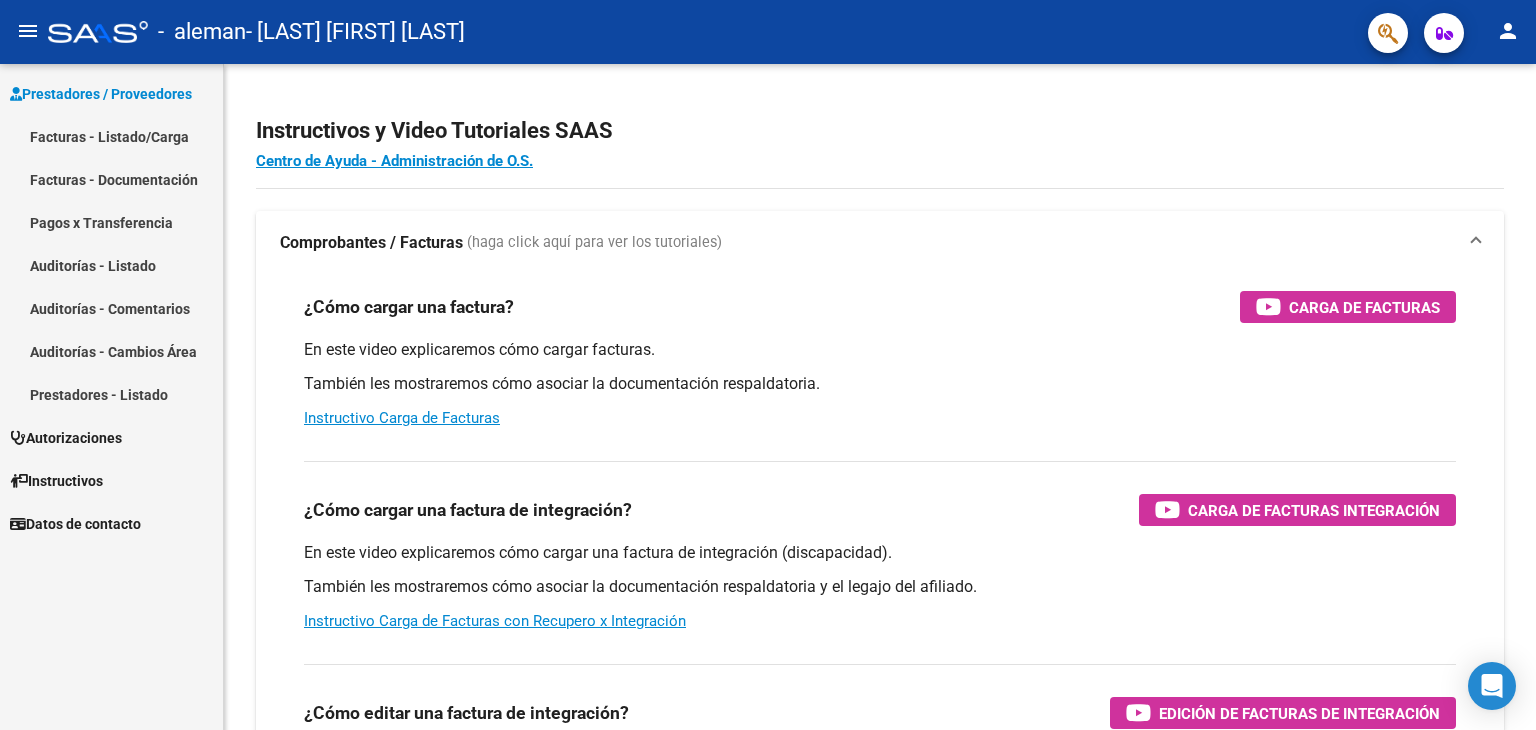 click on "Pagos x Transferencia" at bounding box center (111, 222) 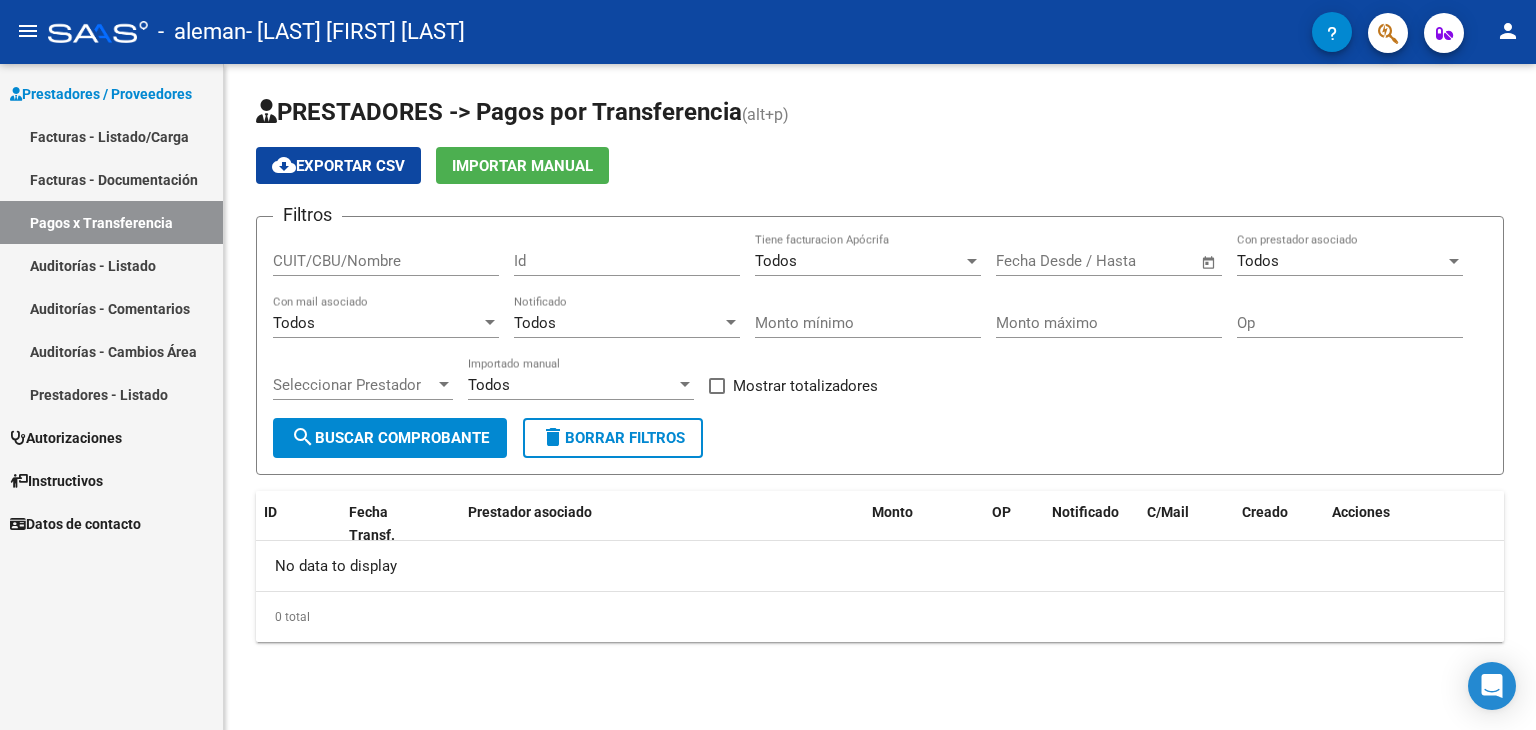 click on "Facturas - Listado/Carga" at bounding box center [111, 136] 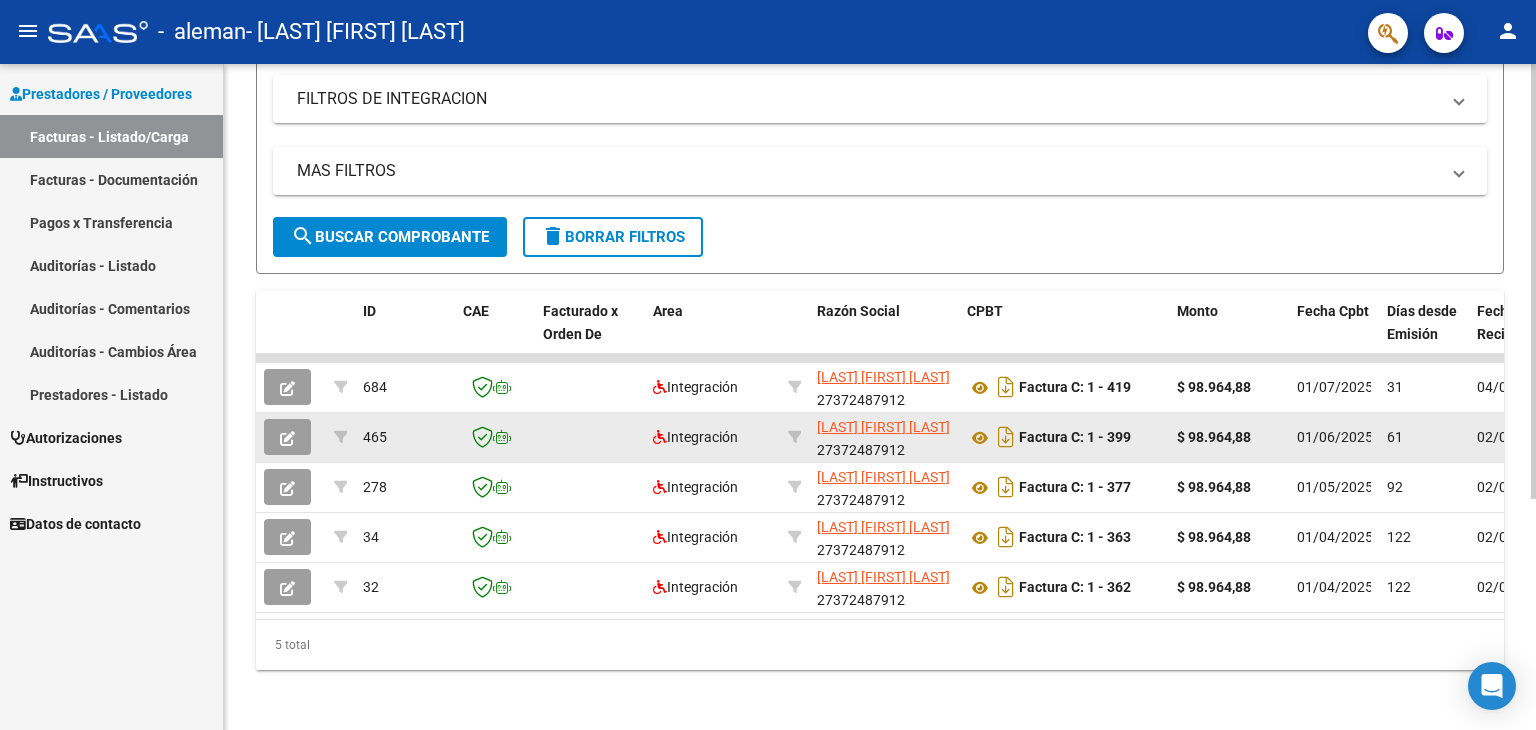 scroll, scrollTop: 353, scrollLeft: 0, axis: vertical 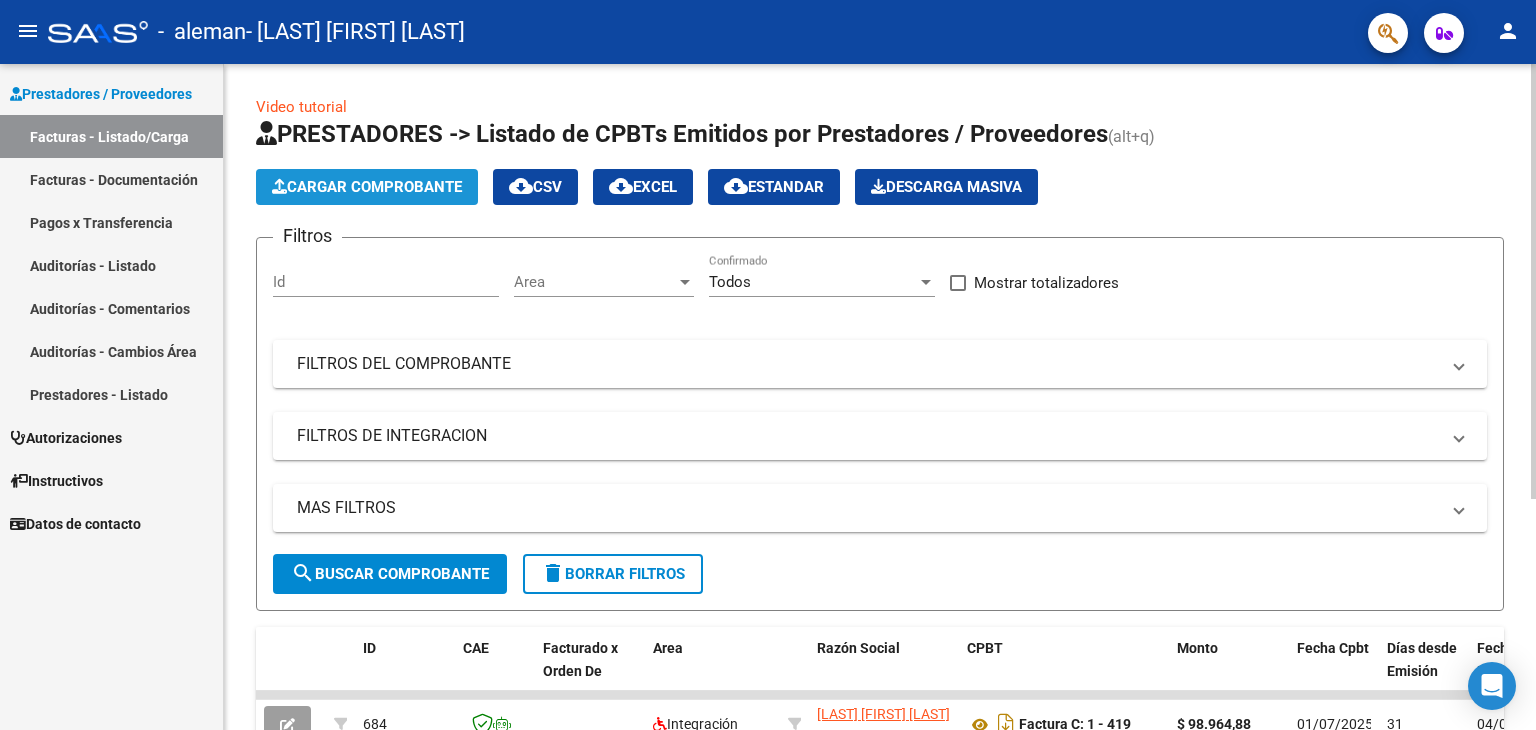 click on "Cargar Comprobante" 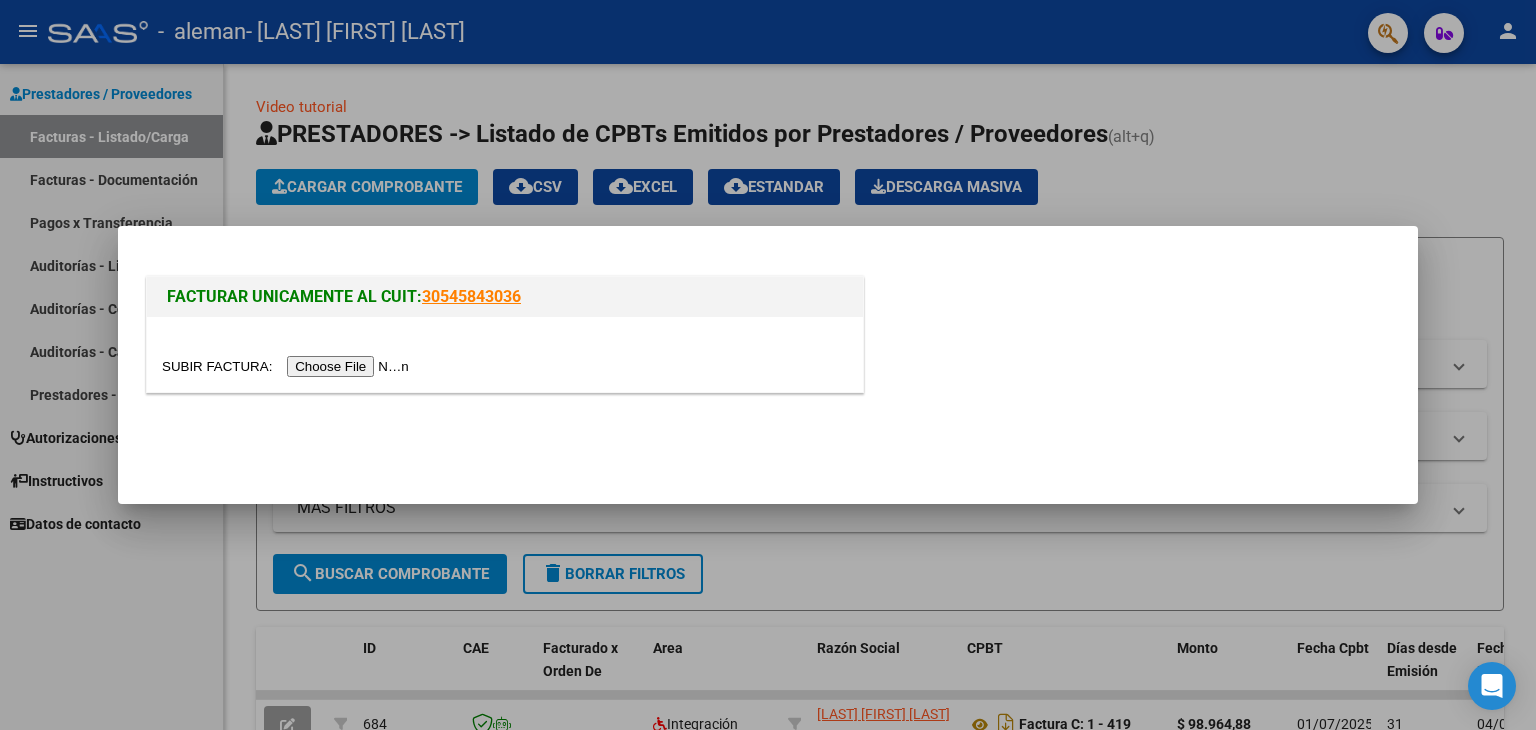 click at bounding box center (288, 366) 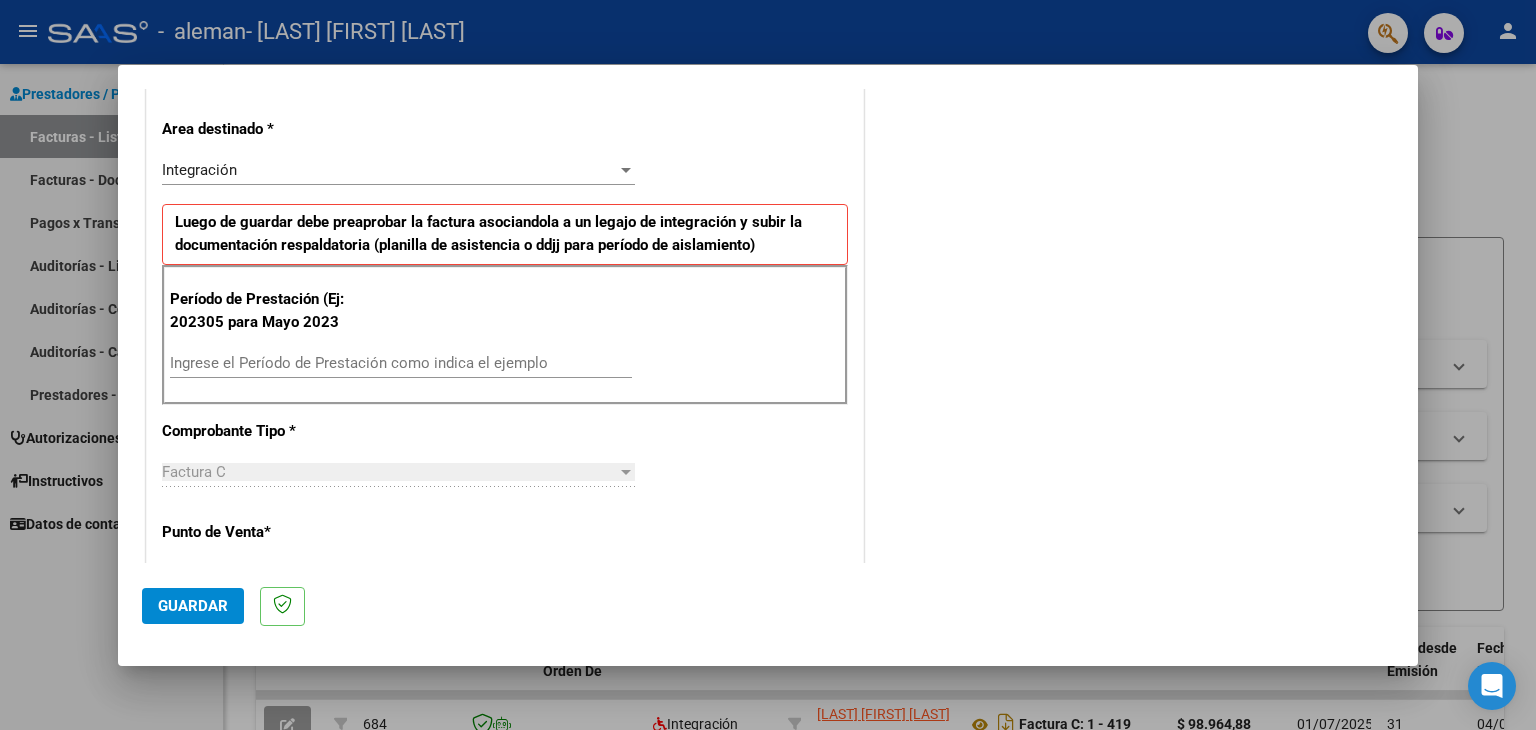 scroll, scrollTop: 500, scrollLeft: 0, axis: vertical 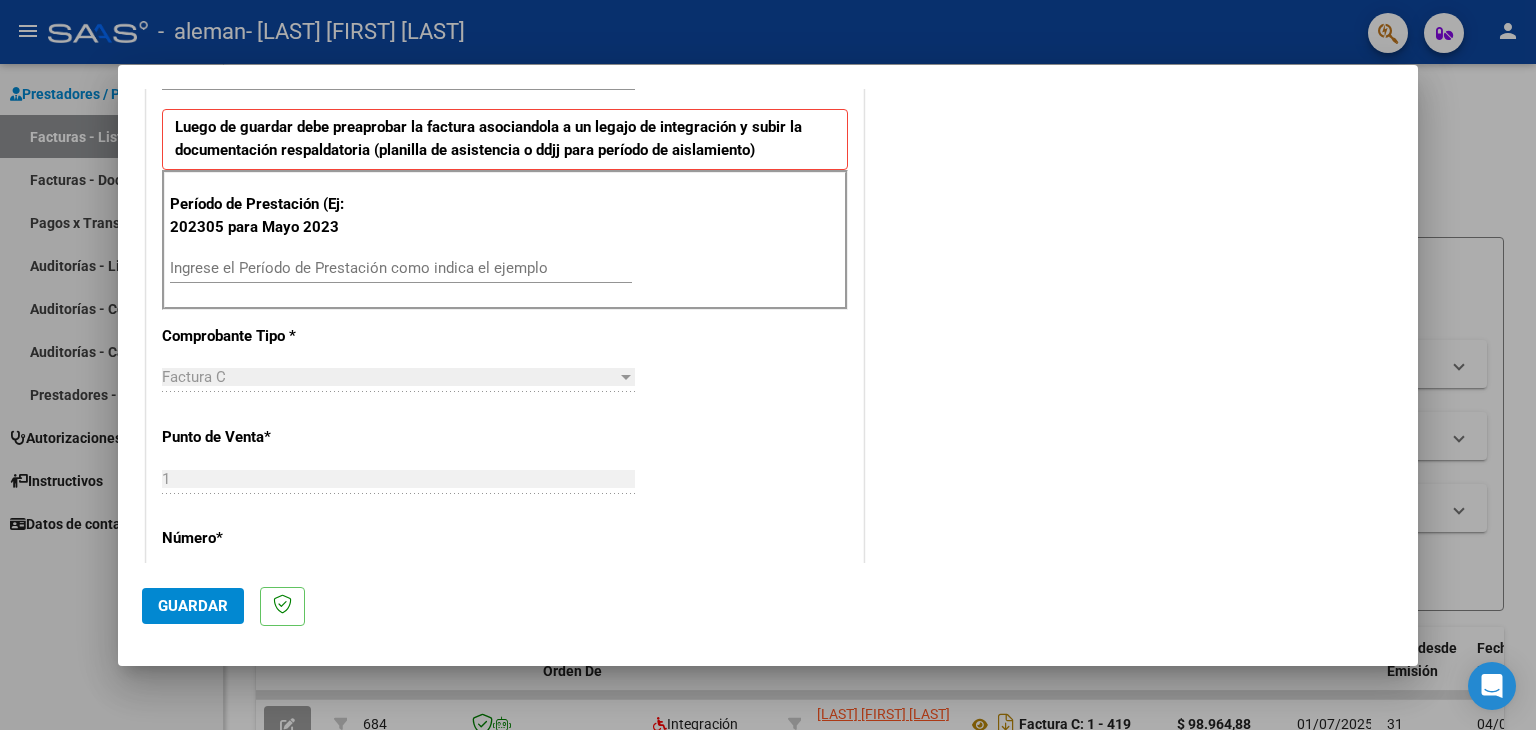 click on "Ingrese el Período de Prestación como indica el ejemplo" at bounding box center [401, 268] 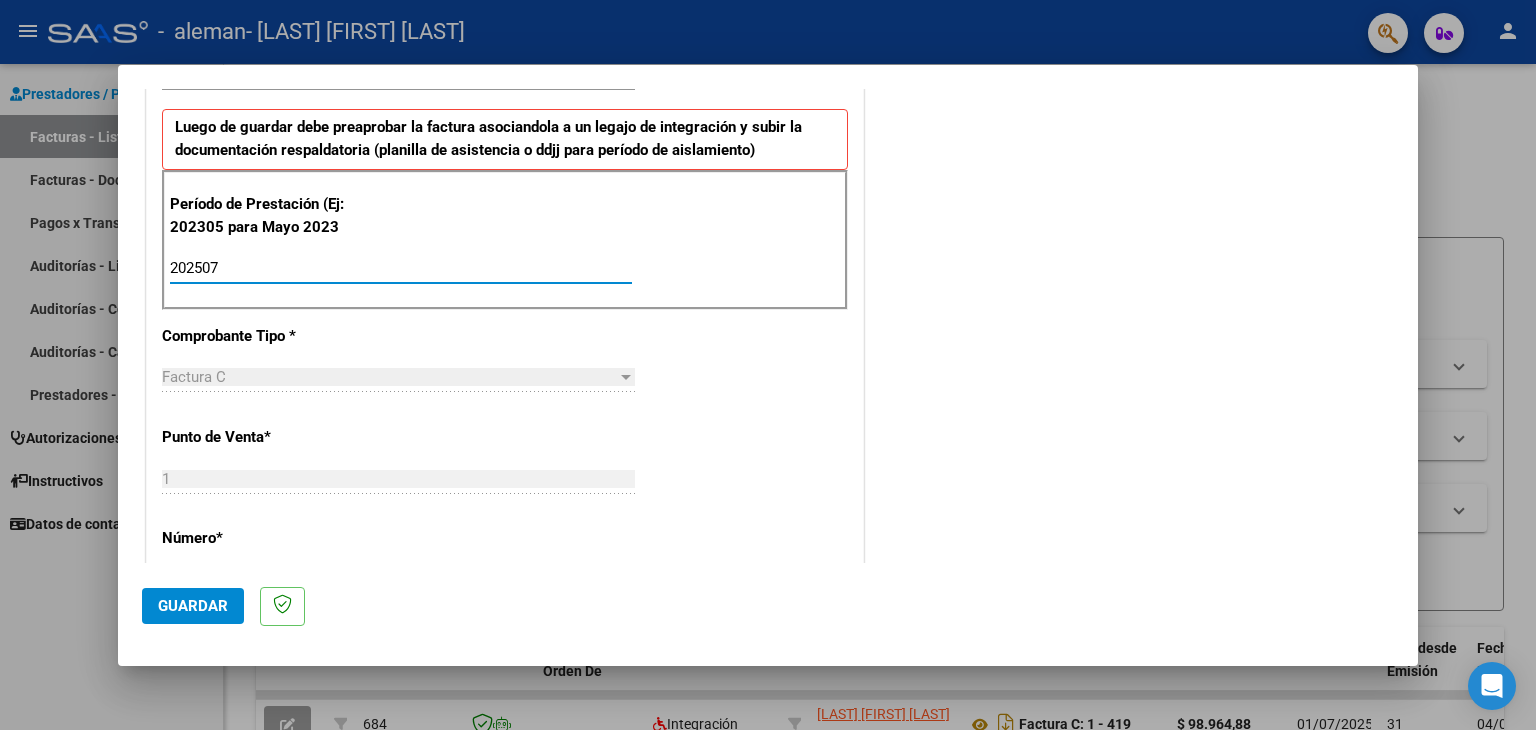 type on "202507" 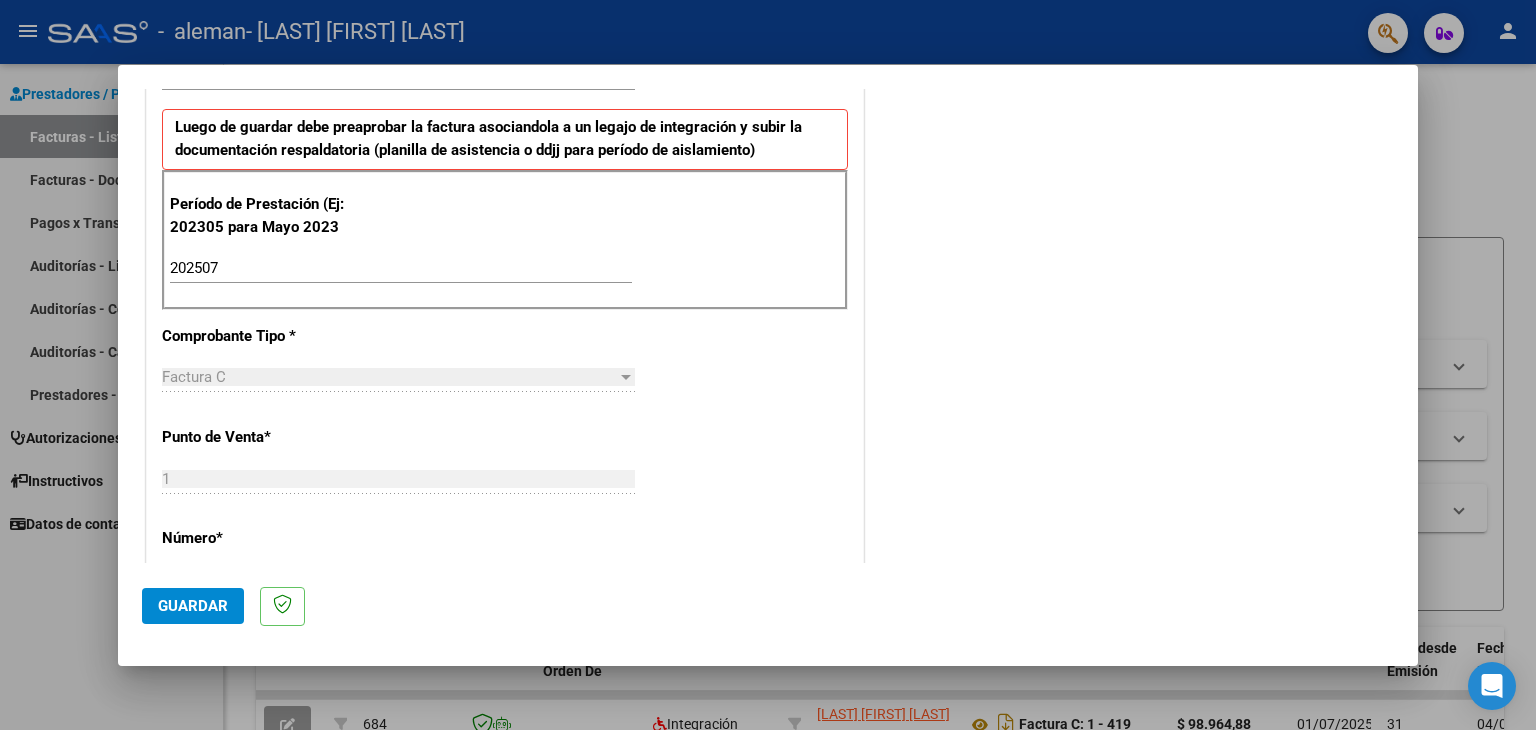 click on "CUIT * [CUIT] Ingresar CUIT ANALISIS PRESTADOR Area destinado * Integración Seleccionar Area Luego de guardar debe preaprobar la factura asociandola a un legajo de integración y subir la documentación respaldatoria (planilla de asistencia o ddjj para período de aislamiento) Período de Prestación (Ej: 202305 para Mayo 2023 [YEAR][MONTH] Ingrese el Período de Prestación como indica el ejemplo Comprobante Tipo * Factura C Seleccionar Tipo Punto de Venta * 1 Ingresar el Nro. Número * 437 Ingresar el Nro. Monto * $ 98.964,88 Ingresar el monto Fecha del Cpbt. * [YEAR]-[MONTH]-[DAY] Ingresar la fecha CAE / CAEA (no ingrese CAI) [NUMBER] Ingresar el CAE o CAEA (no ingrese CAI) Fecha de Vencimiento Ingresar la fecha Ref. Externa Ingresar la ref. N° Liquidación Ingresar el N° Liquidación" at bounding box center [505, 572] 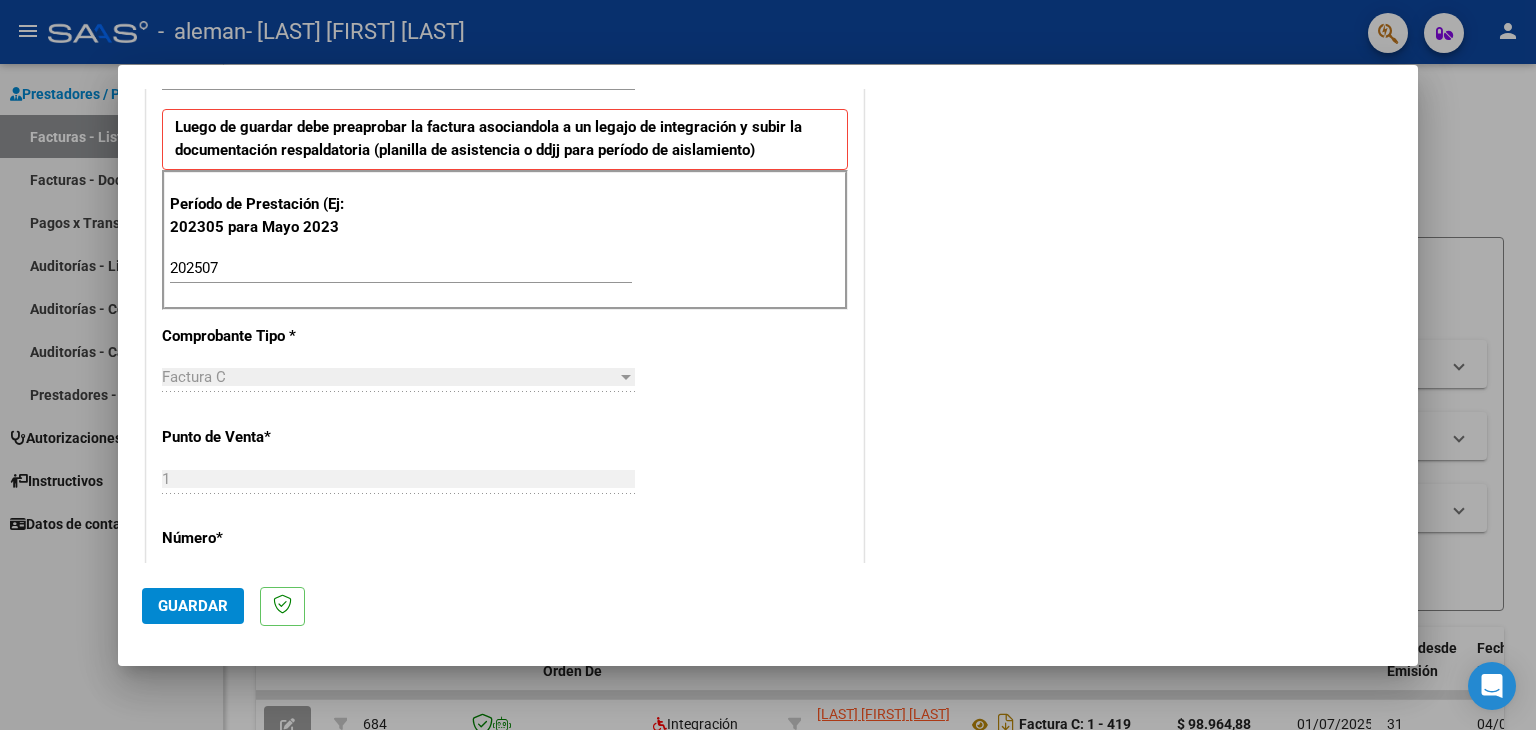 click on "CUIT * [CUIT] Ingresar CUIT ANALISIS PRESTADOR Area destinado * Integración Seleccionar Area Luego de guardar debe preaprobar la factura asociandola a un legajo de integración y subir la documentación respaldatoria (planilla de asistencia o ddjj para período de aislamiento) Período de Prestación (Ej: 202305 para Mayo 2023 [YEAR][MONTH] Ingrese el Período de Prestación como indica el ejemplo Comprobante Tipo * Factura C Seleccionar Tipo Punto de Venta * 1 Ingresar el Nro. Número * 437 Ingresar el Nro. Monto * $ 98.964,88 Ingresar el monto Fecha del Cpbt. * [YEAR]-[MONTH]-[DAY] Ingresar la fecha CAE / CAEA (no ingrese CAI) [NUMBER] Ingresar el CAE o CAEA (no ingrese CAI) Fecha de Vencimiento Ingresar la fecha Ref. Externa Ingresar la ref. N° Liquidación Ingresar el N° Liquidación" at bounding box center (505, 572) 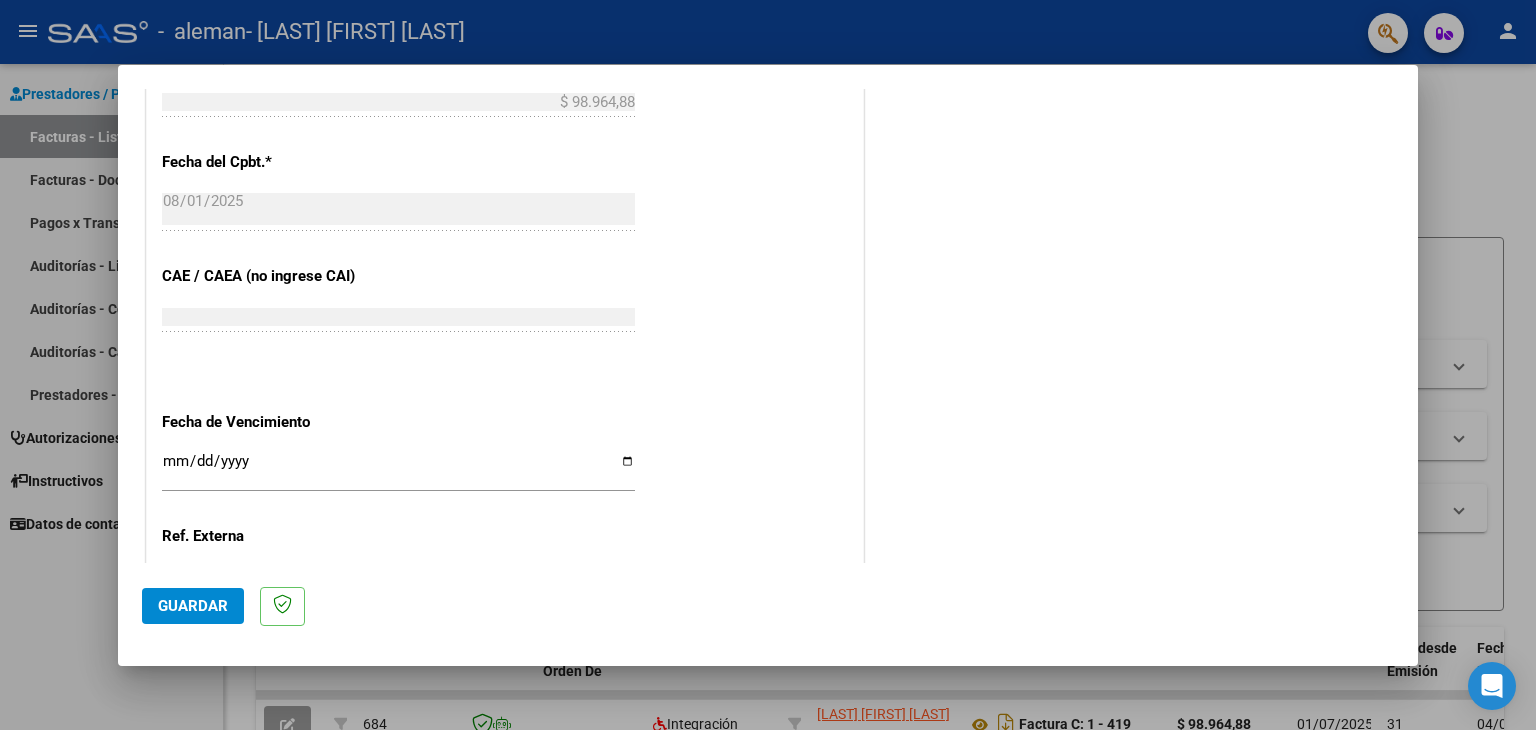 scroll, scrollTop: 1200, scrollLeft: 0, axis: vertical 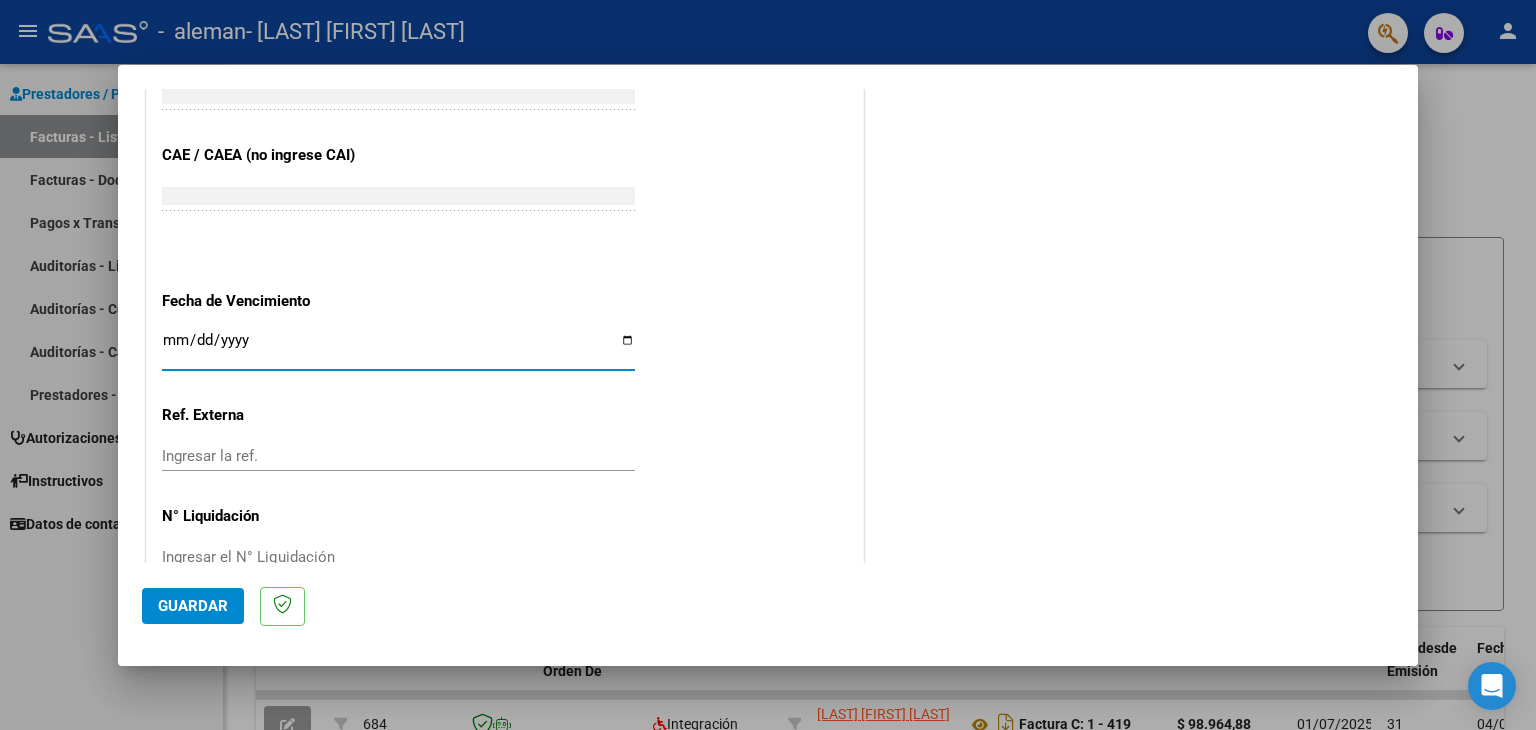 click on "Ingresar la fecha" at bounding box center [398, 348] 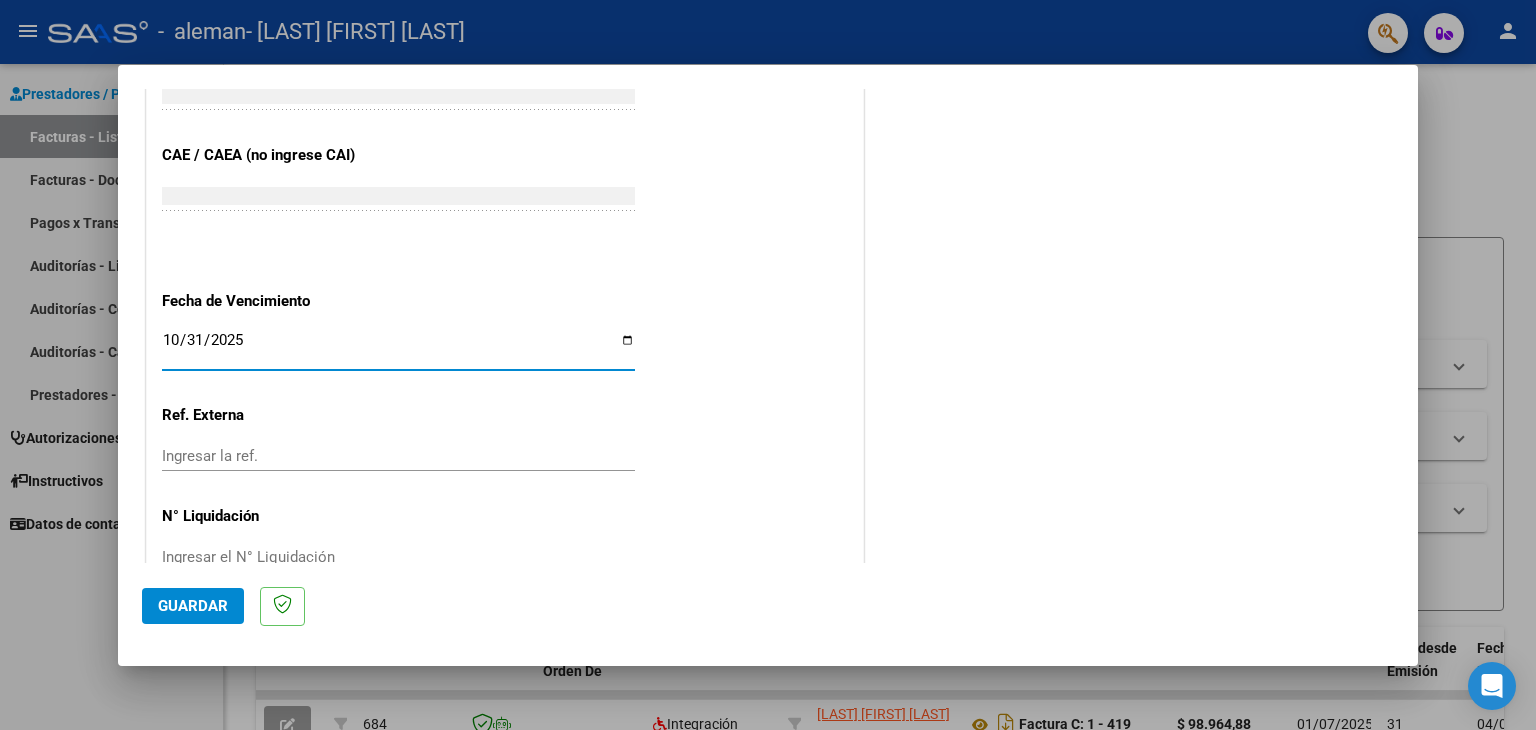 type on "2025-10-31" 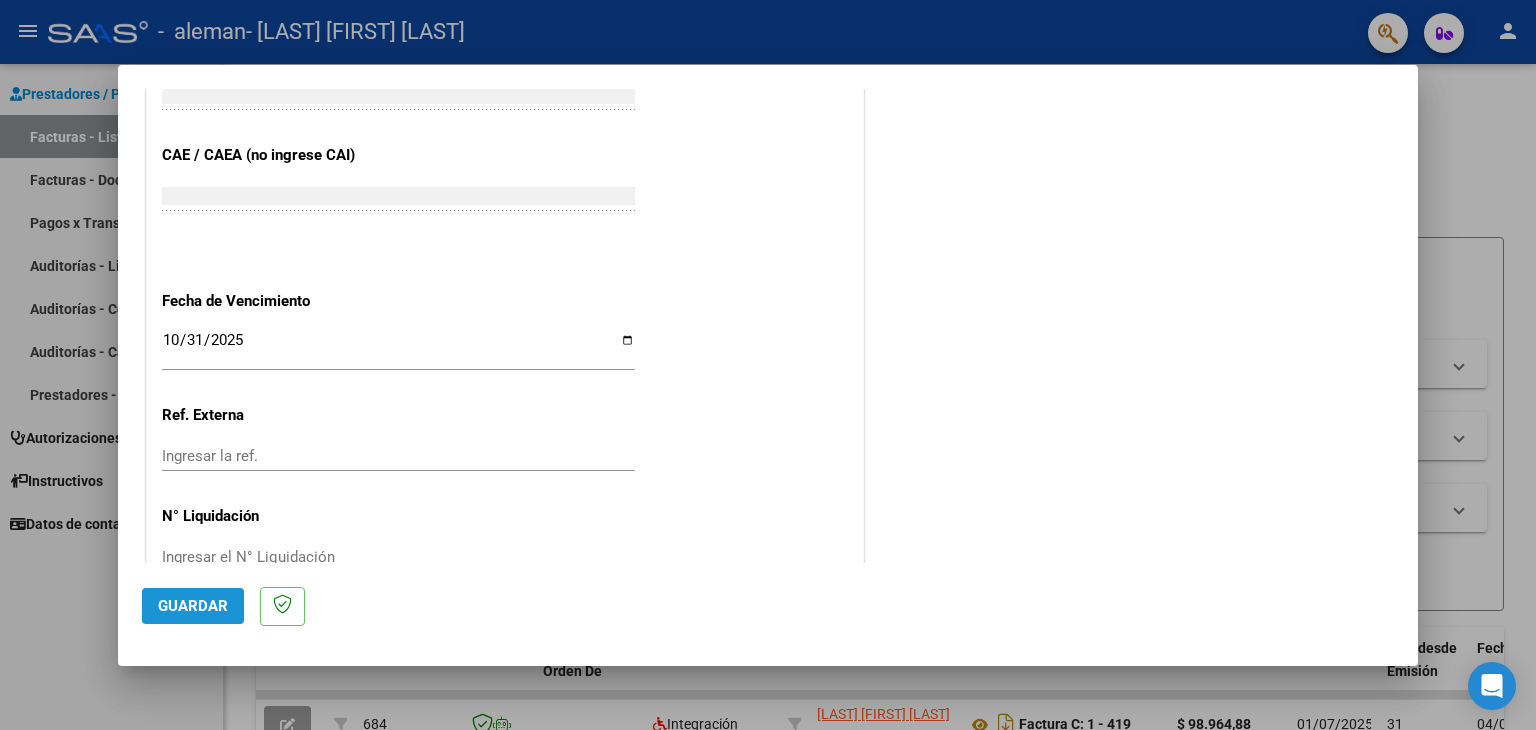 click on "Guardar" 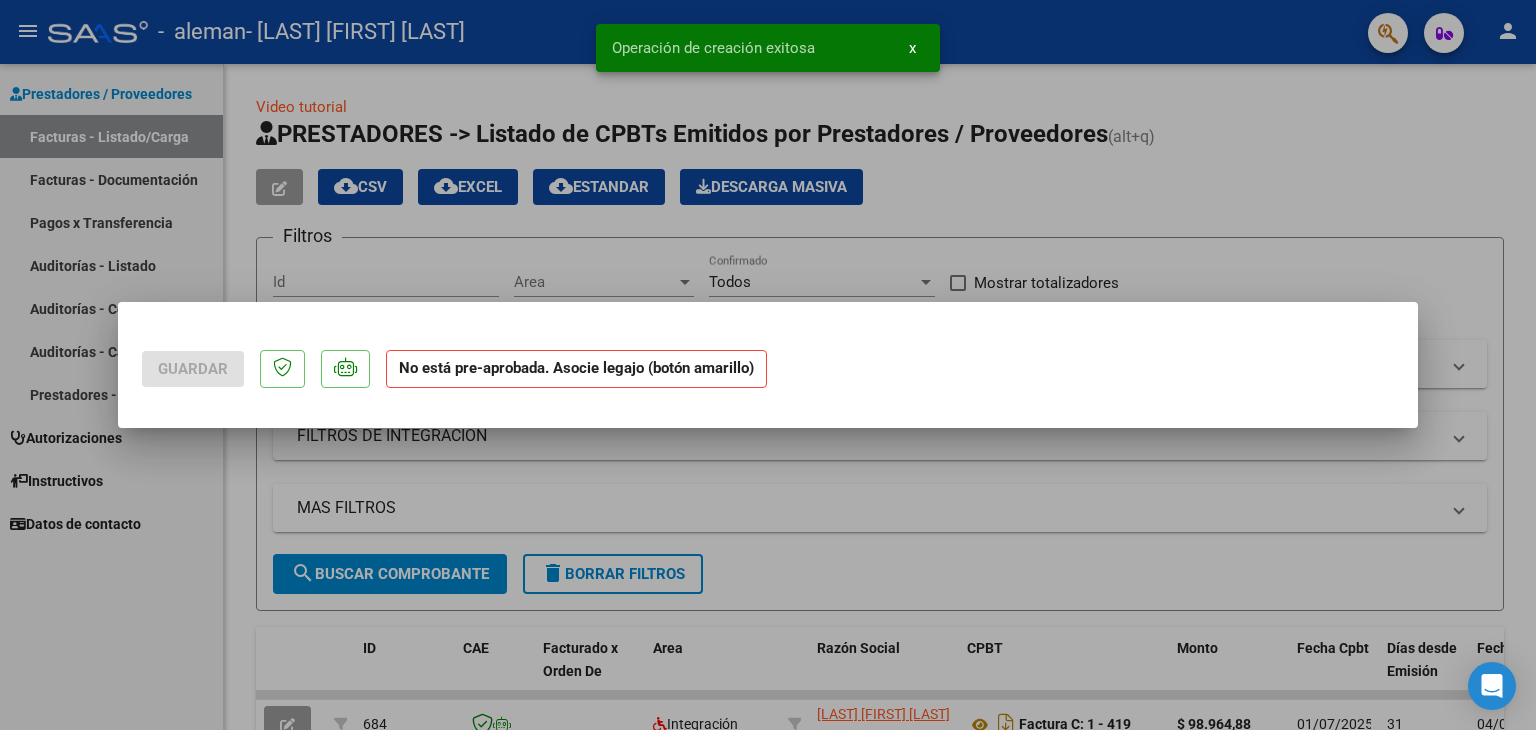 scroll, scrollTop: 0, scrollLeft: 0, axis: both 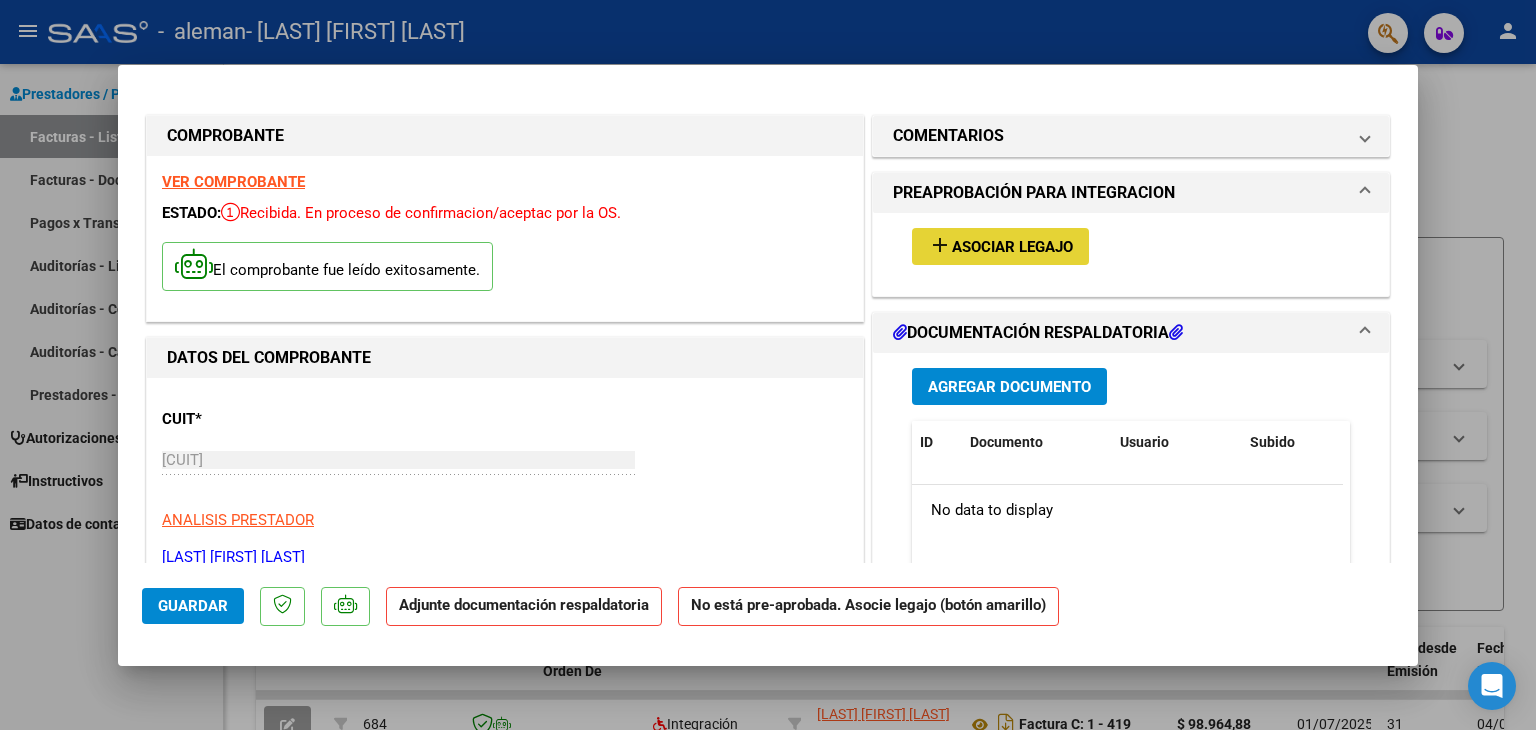 click on "Asociar Legajo" at bounding box center (1012, 247) 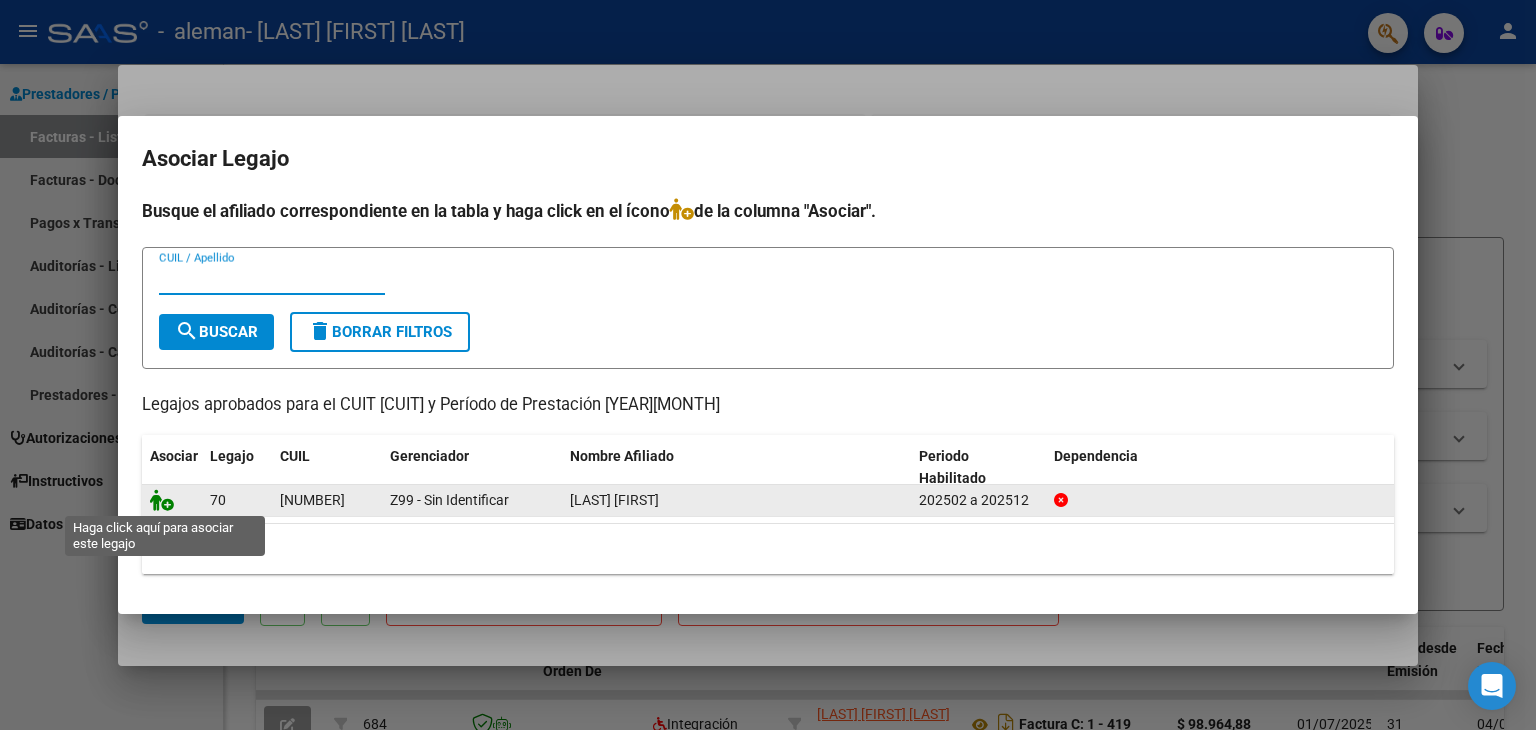 click 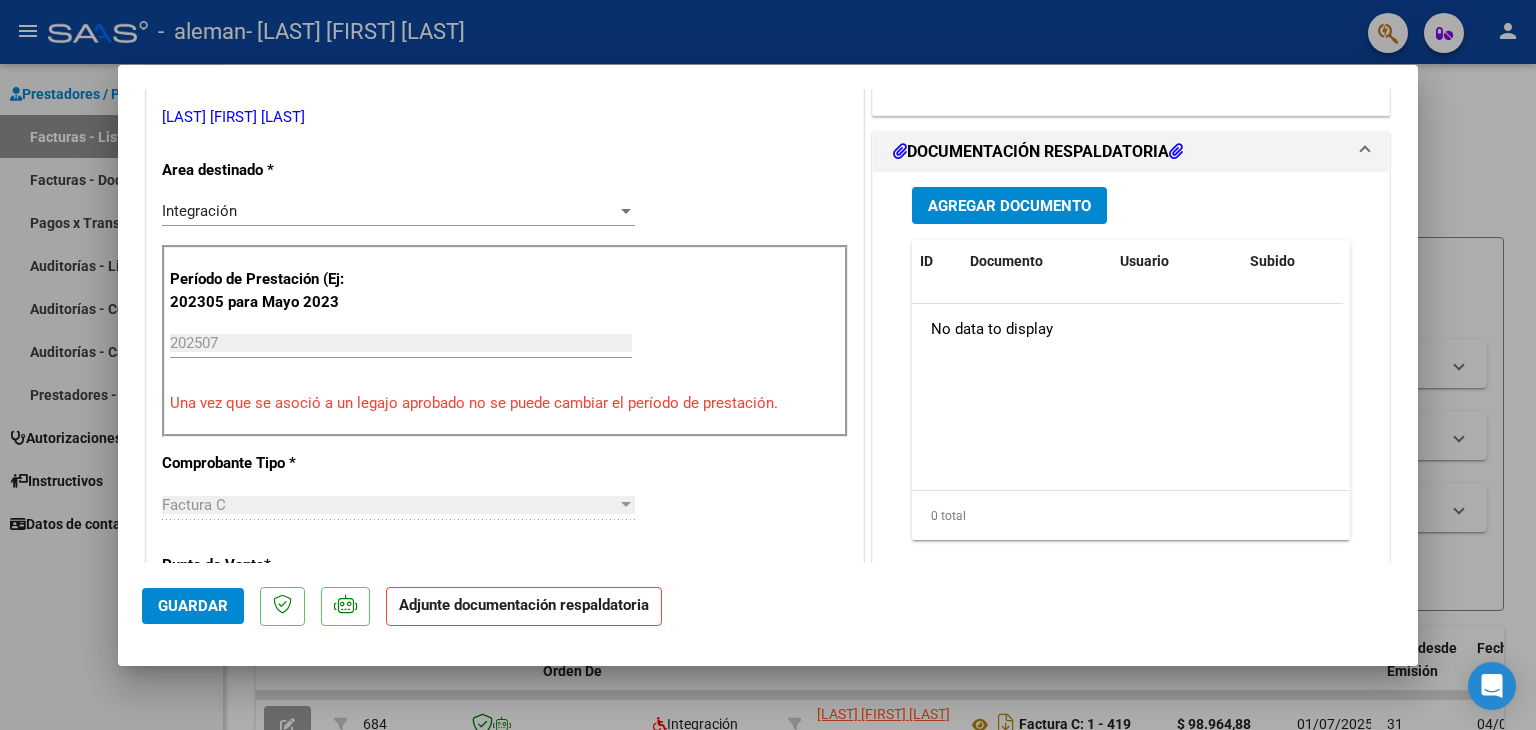scroll, scrollTop: 500, scrollLeft: 0, axis: vertical 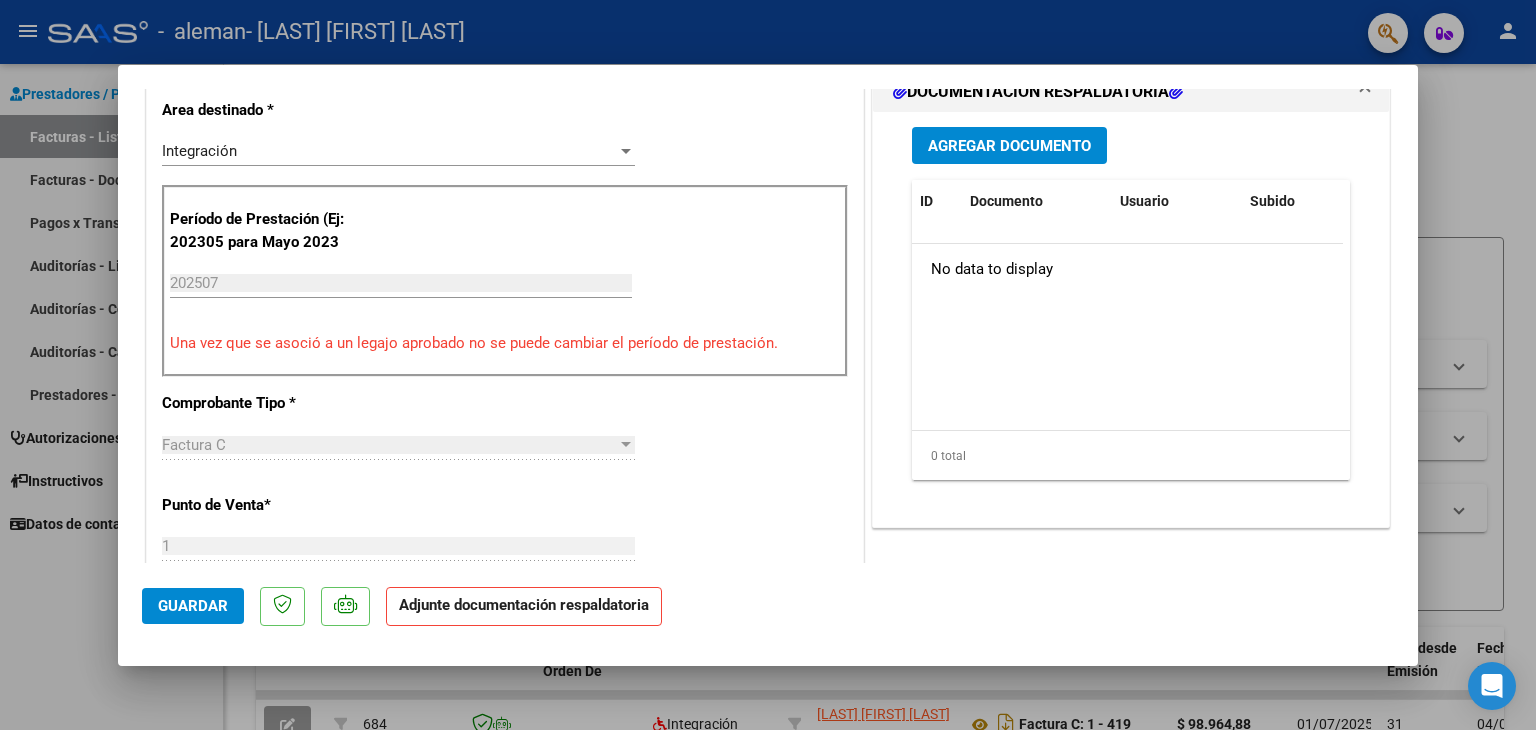click on "Agregar Documento" at bounding box center [1009, 146] 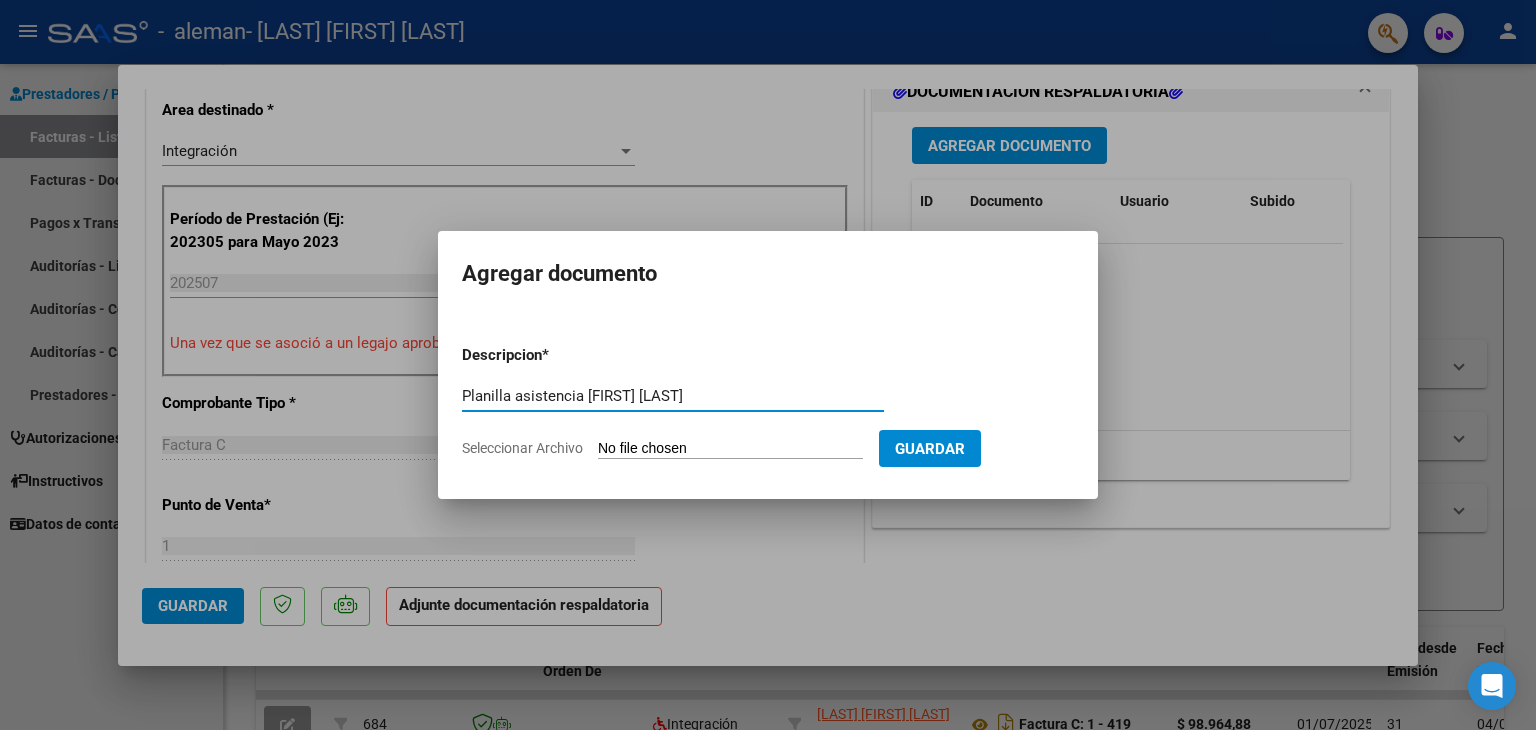 type on "Planilla asistencia [FIRST] [LAST]" 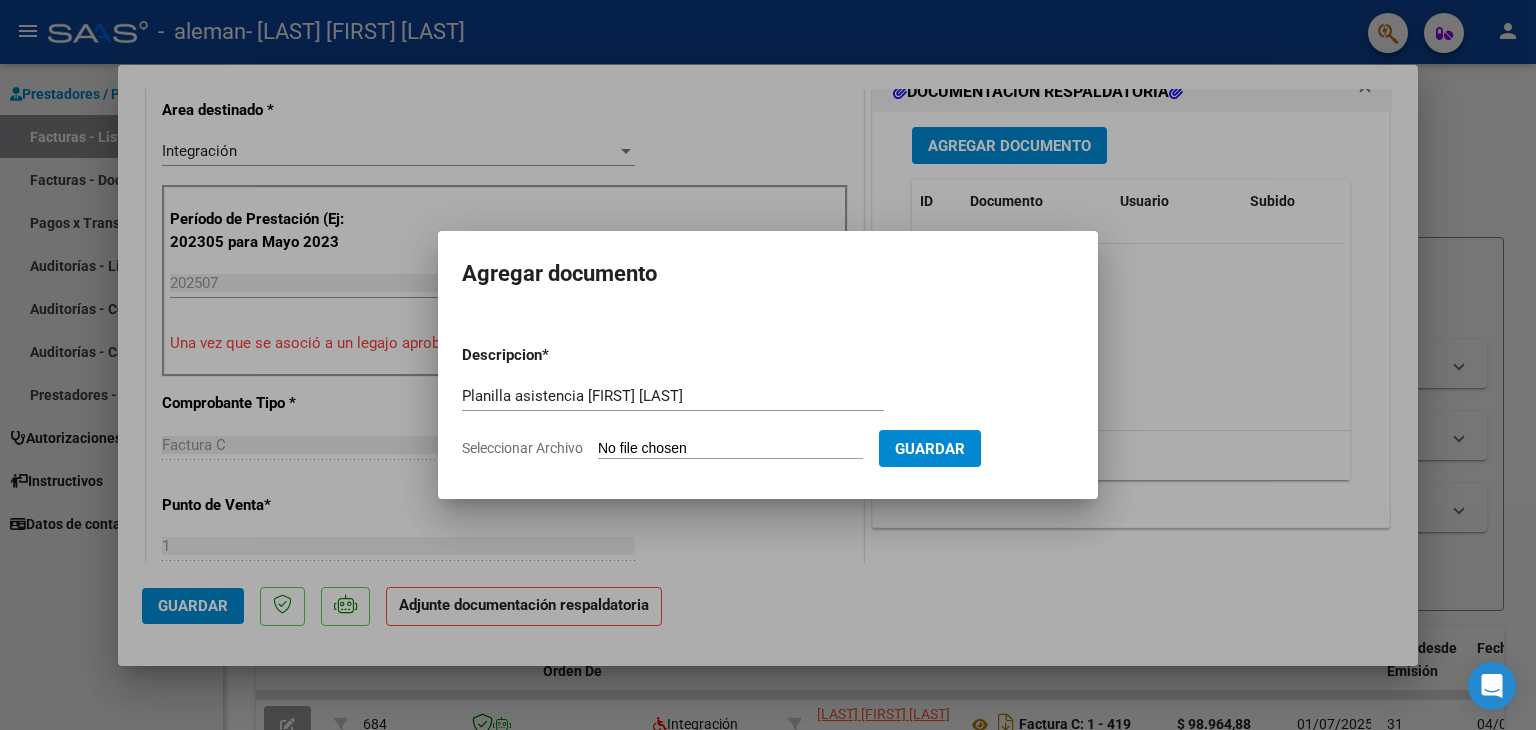 click on "Seleccionar Archivo" at bounding box center [730, 449] 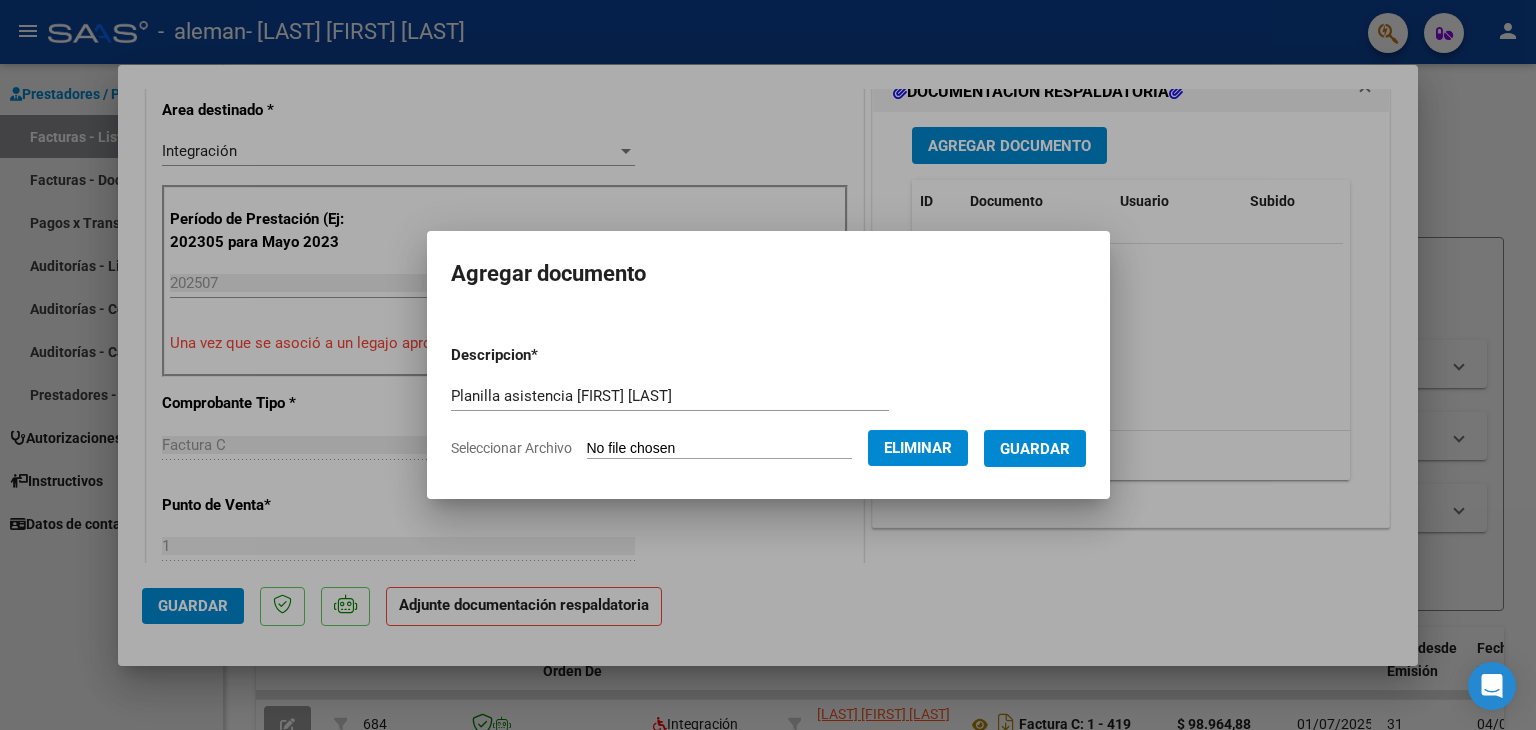 click on "Guardar" at bounding box center (1035, 449) 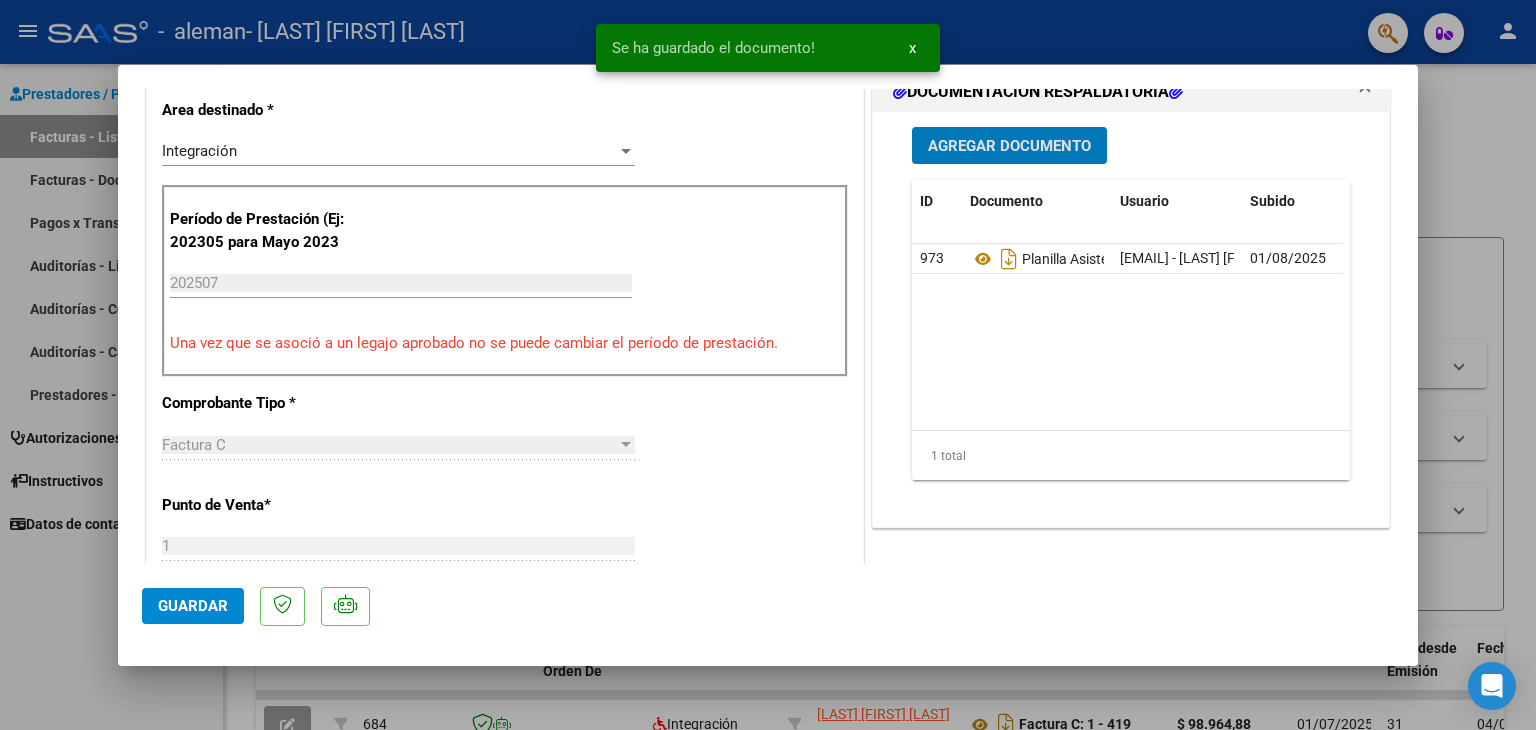 click on "x" at bounding box center (912, 48) 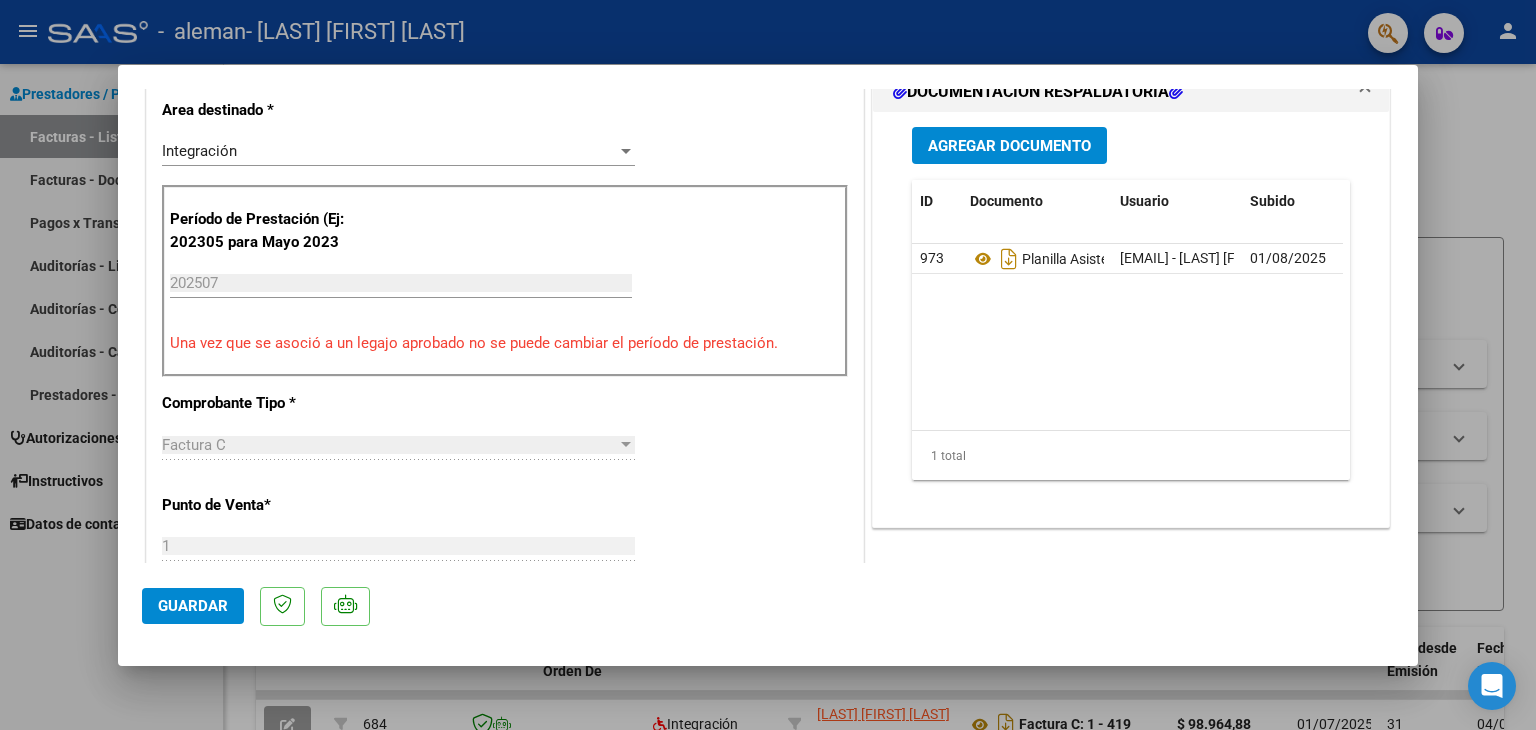 click at bounding box center (768, 365) 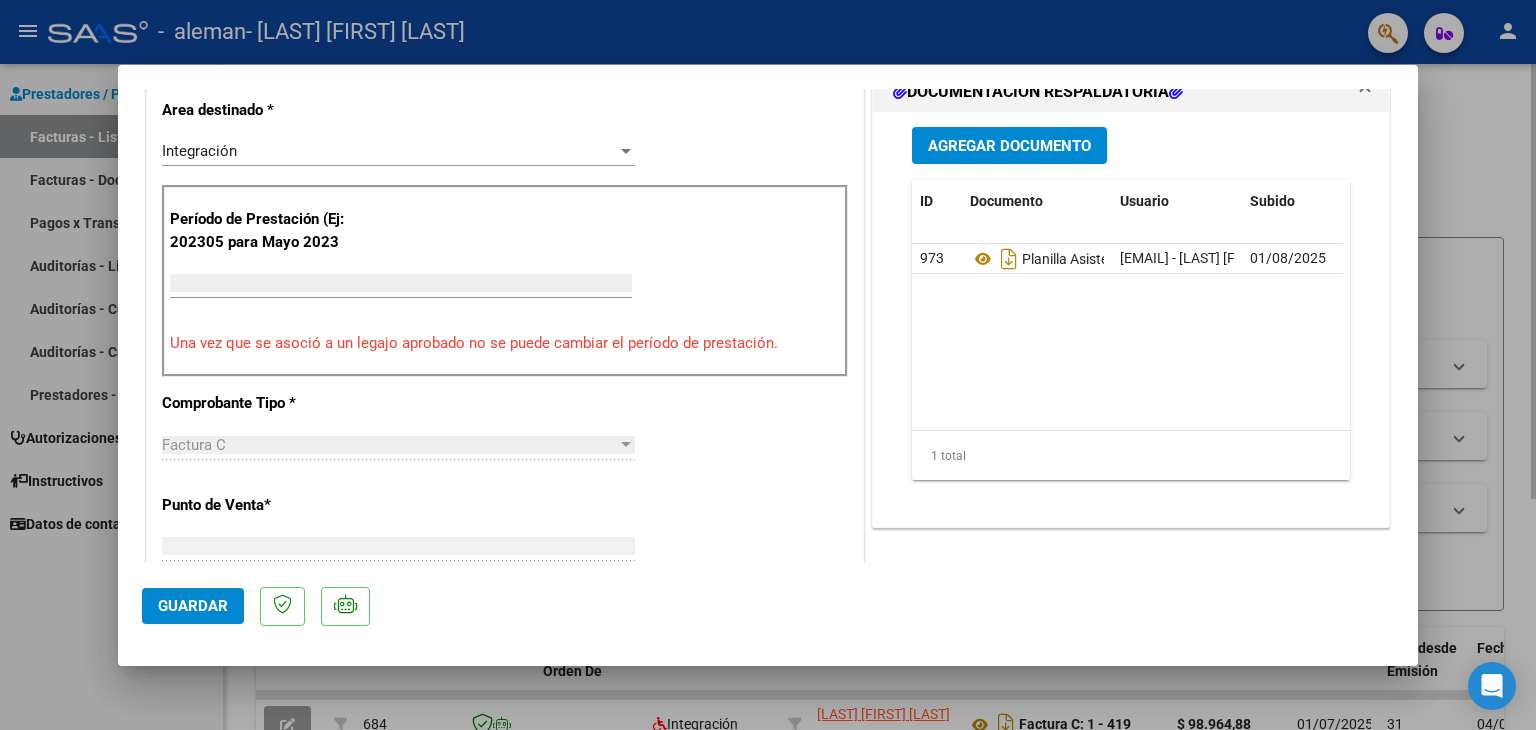 scroll, scrollTop: 459, scrollLeft: 0, axis: vertical 